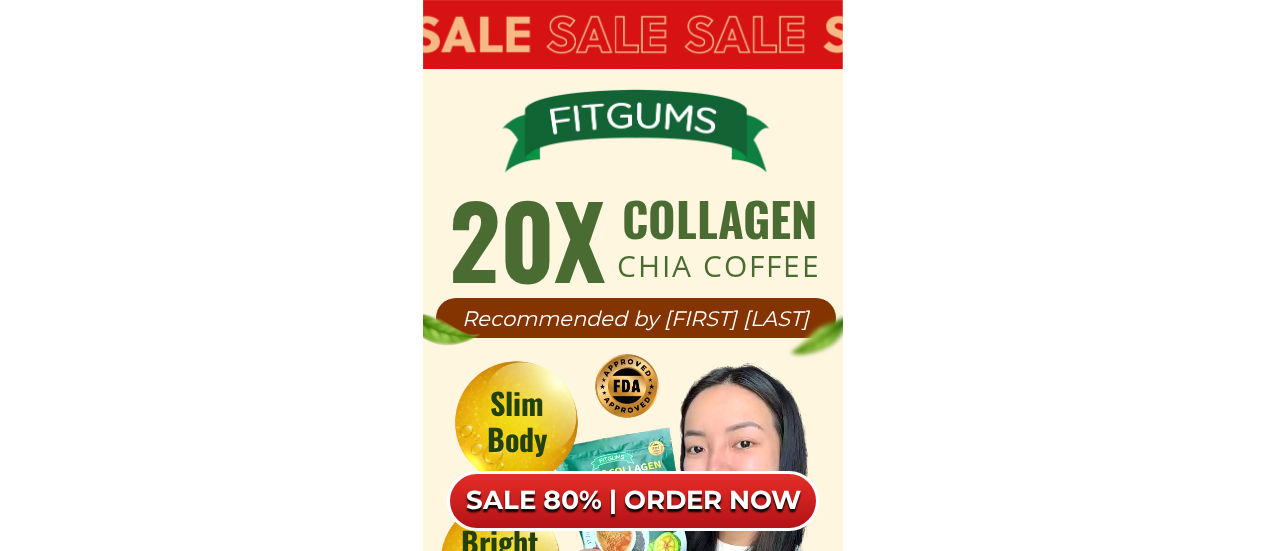 scroll, scrollTop: 12614, scrollLeft: 0, axis: vertical 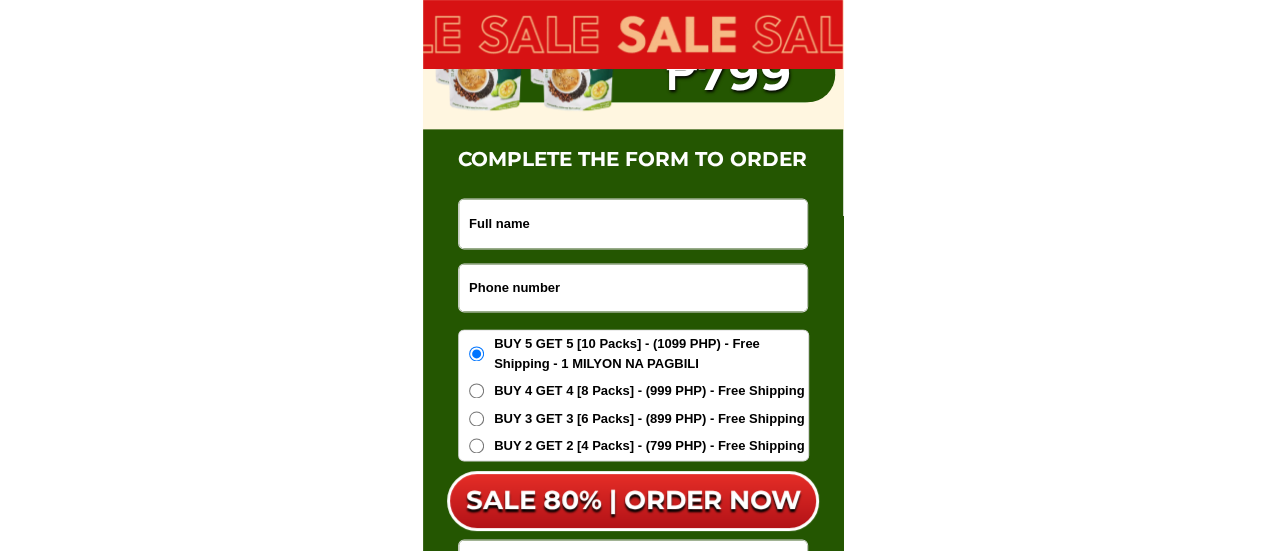 click at bounding box center (633, 287) 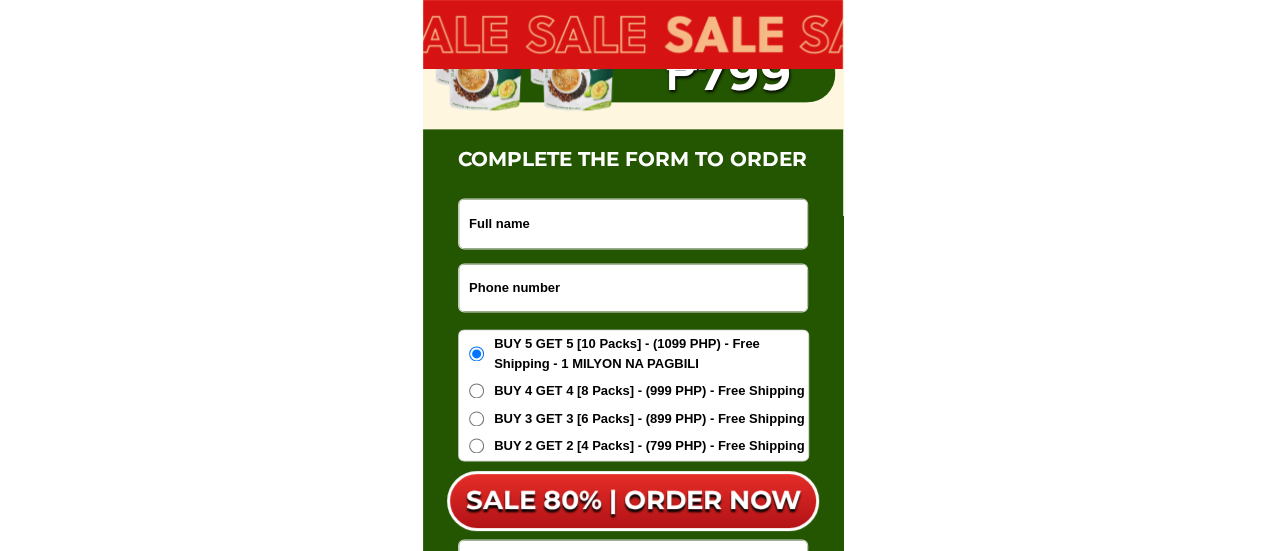 paste on "[PHONE]" 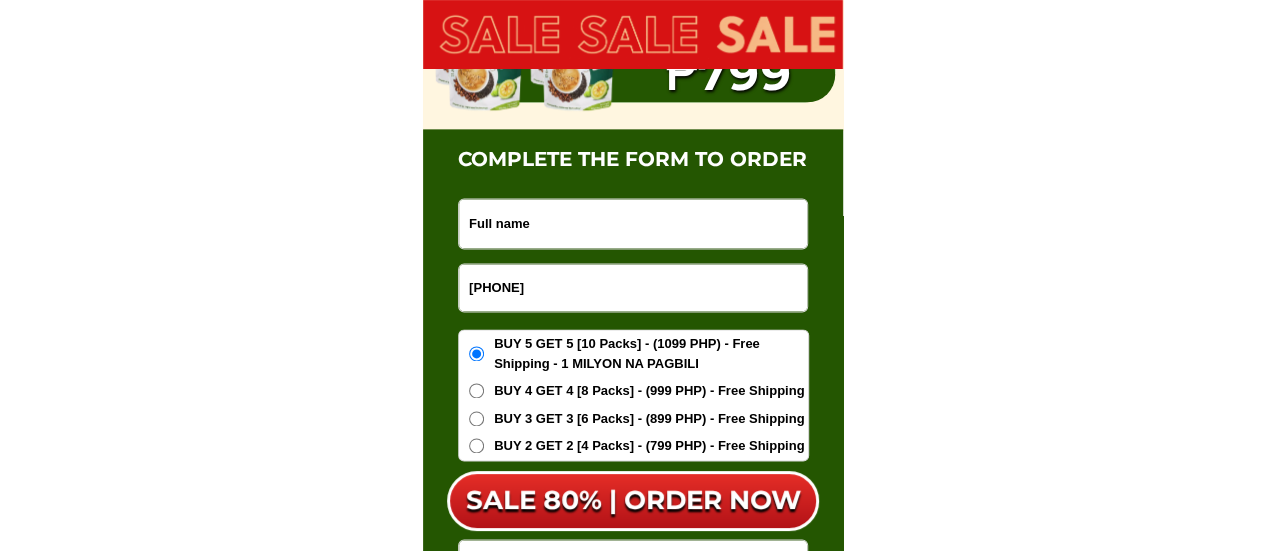 type on "[PHONE]" 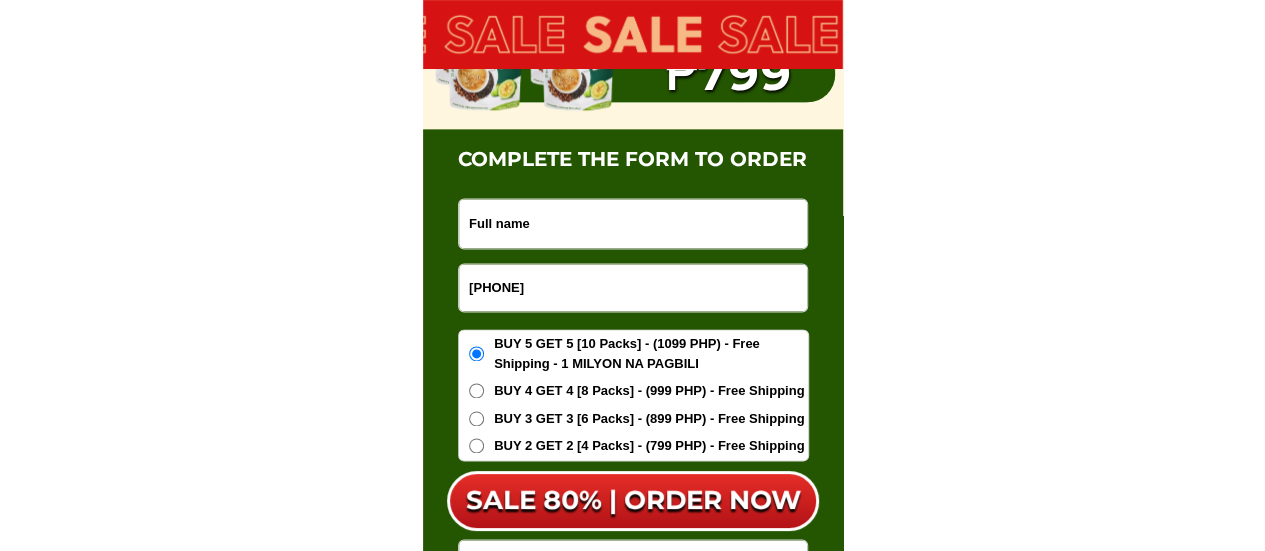 click at bounding box center [633, 223] 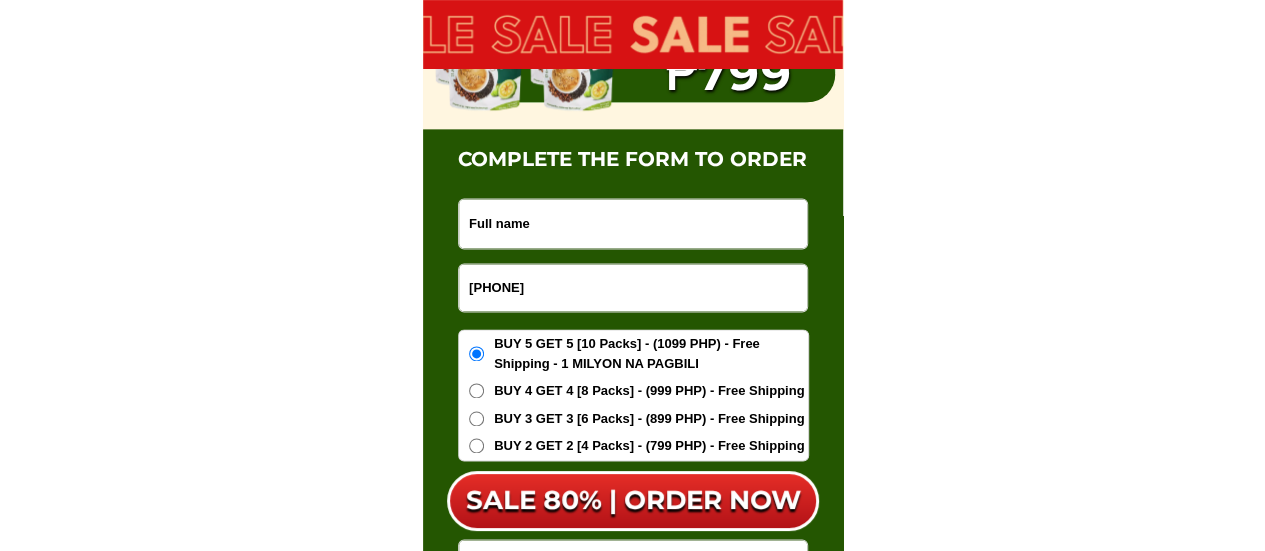 paste on "[FIRST] [LAST]" 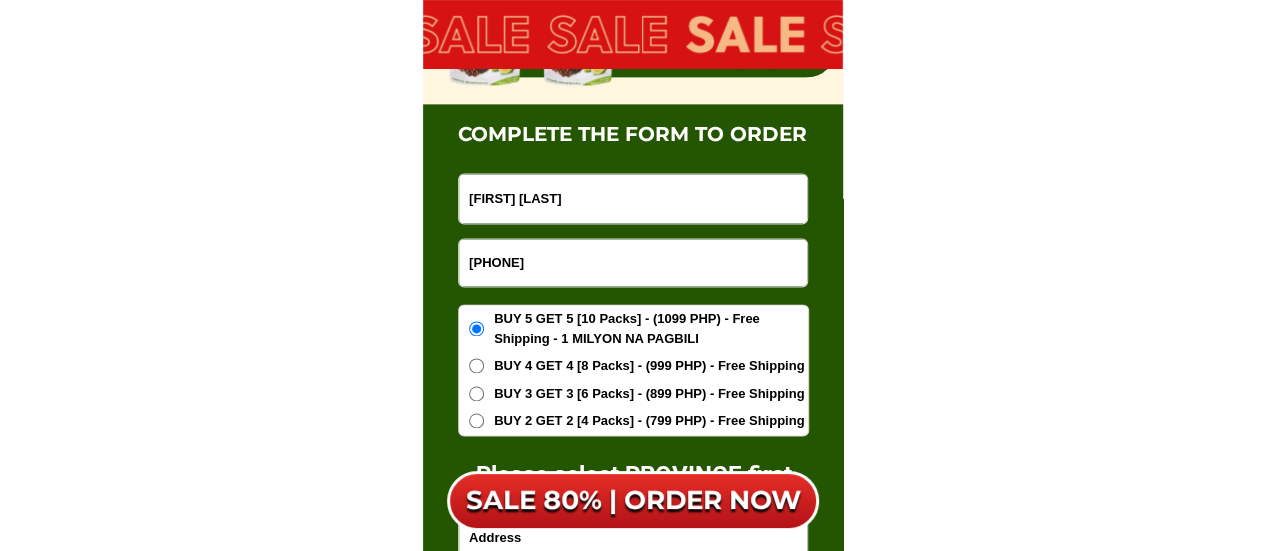 scroll, scrollTop: 12714, scrollLeft: 0, axis: vertical 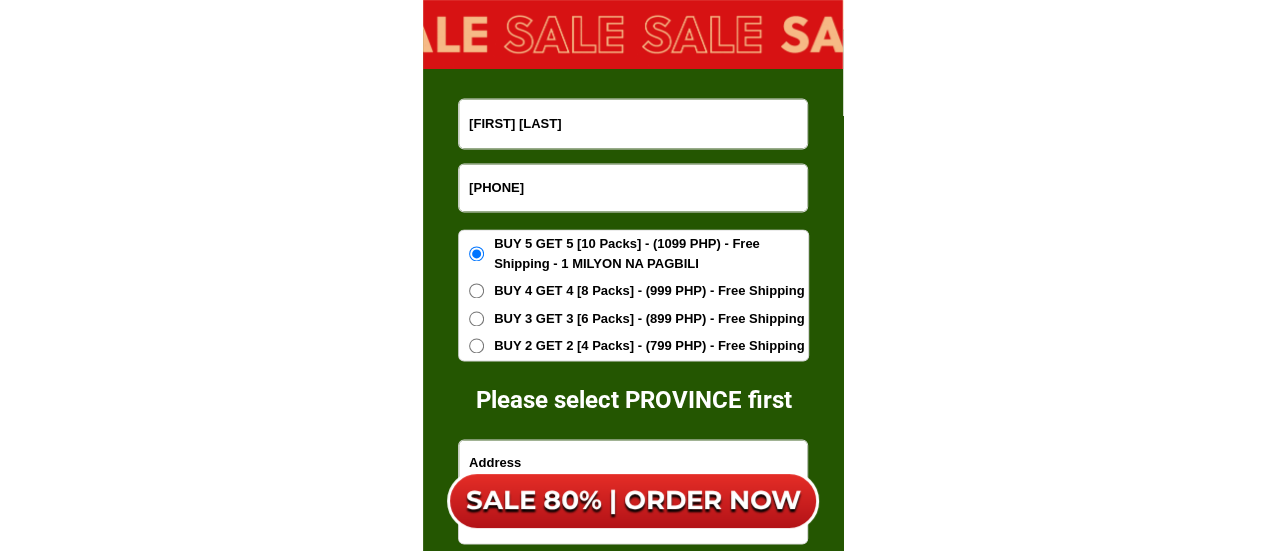 type on "[FIRST] [LAST]" 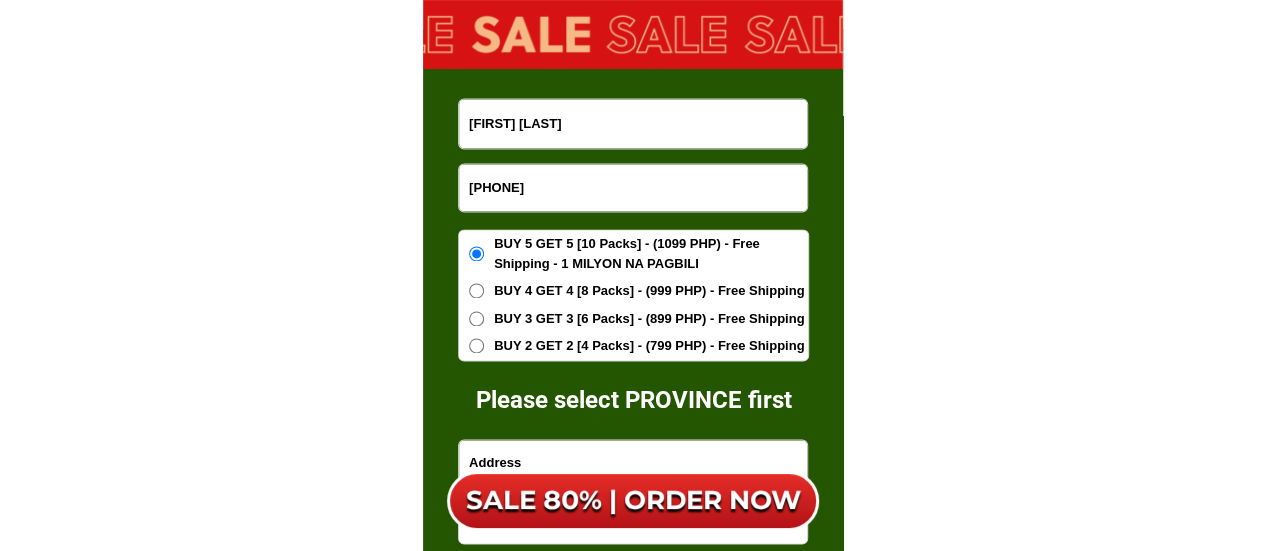 click on "BUY 2 GET 2 [4 Packs] - (799 PHP) - Free Shipping" at bounding box center (649, 346) 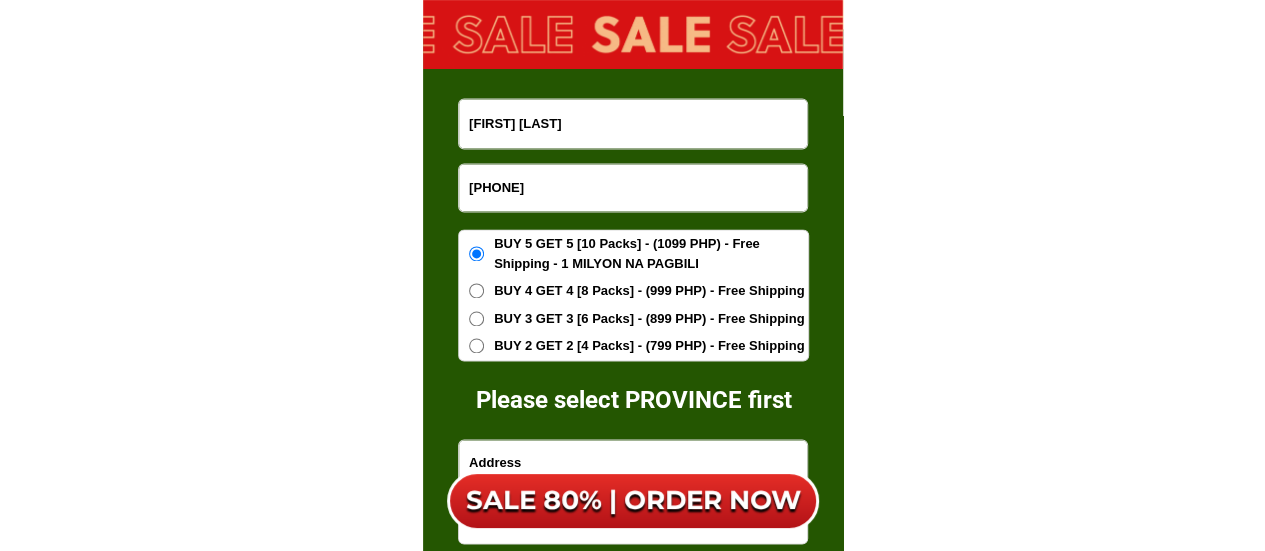 click on "BUY 2 GET 2 [4 Packs] - (799 PHP) - Free Shipping" at bounding box center [476, 345] 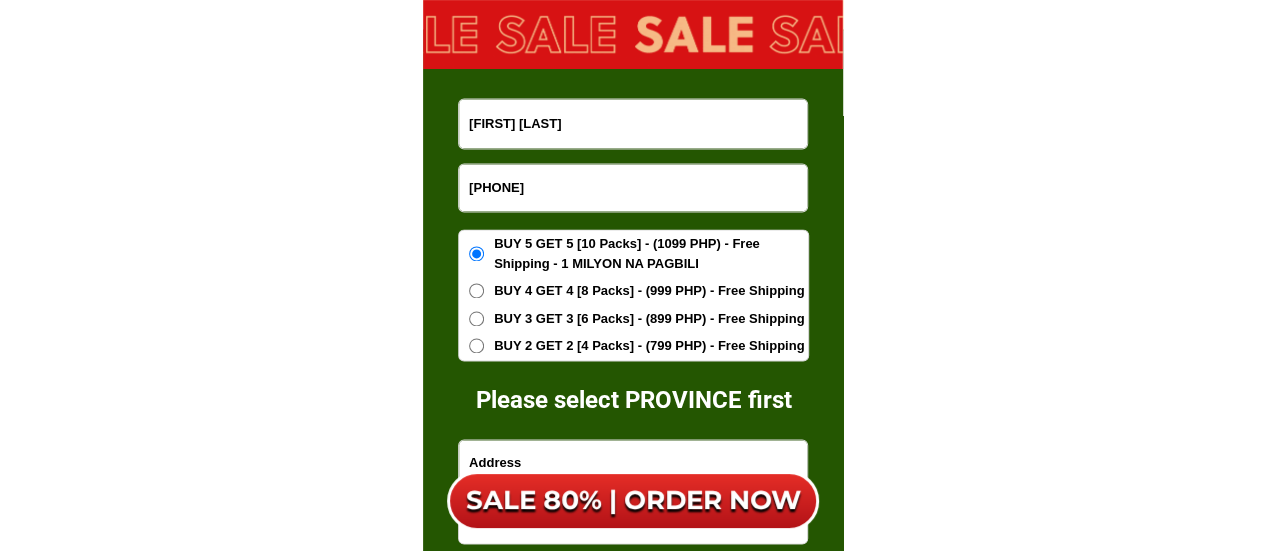 radio on "true" 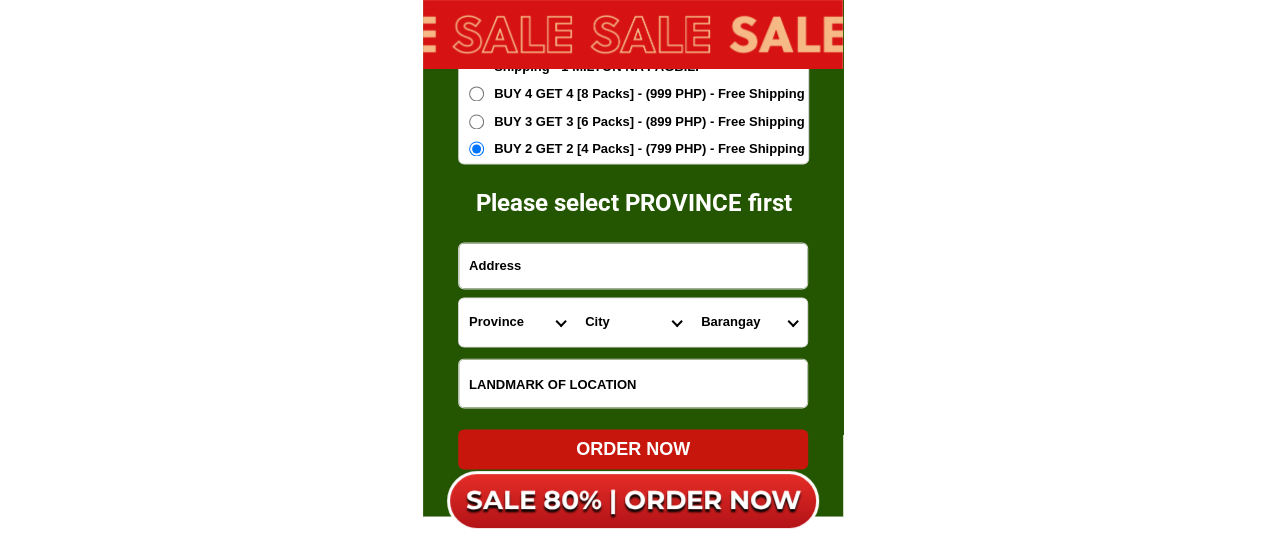 scroll, scrollTop: 12914, scrollLeft: 0, axis: vertical 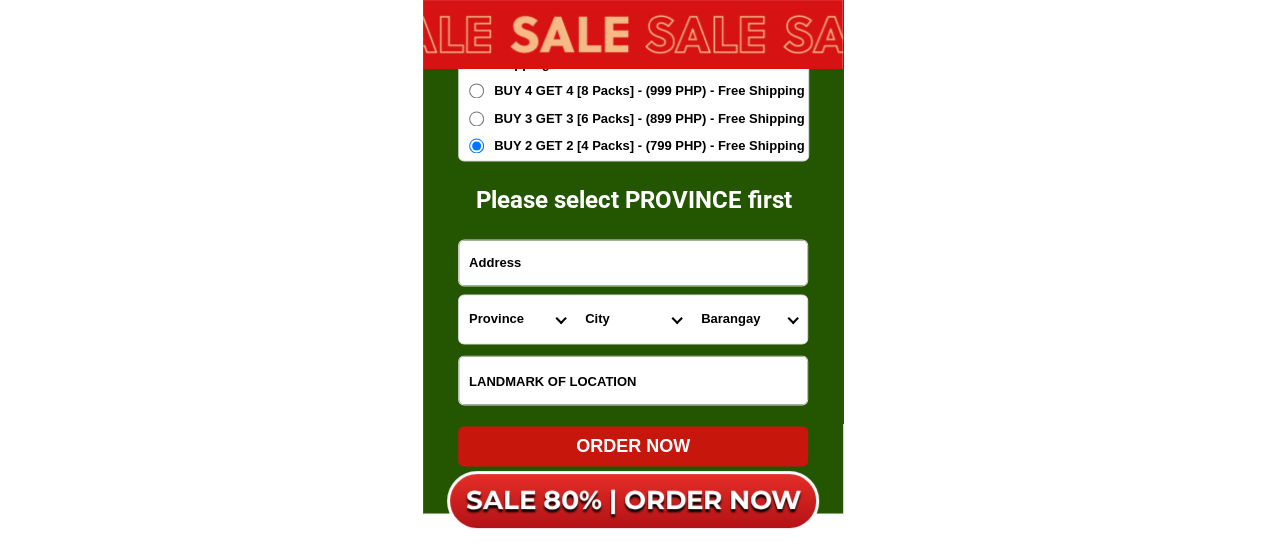 click at bounding box center (633, 262) 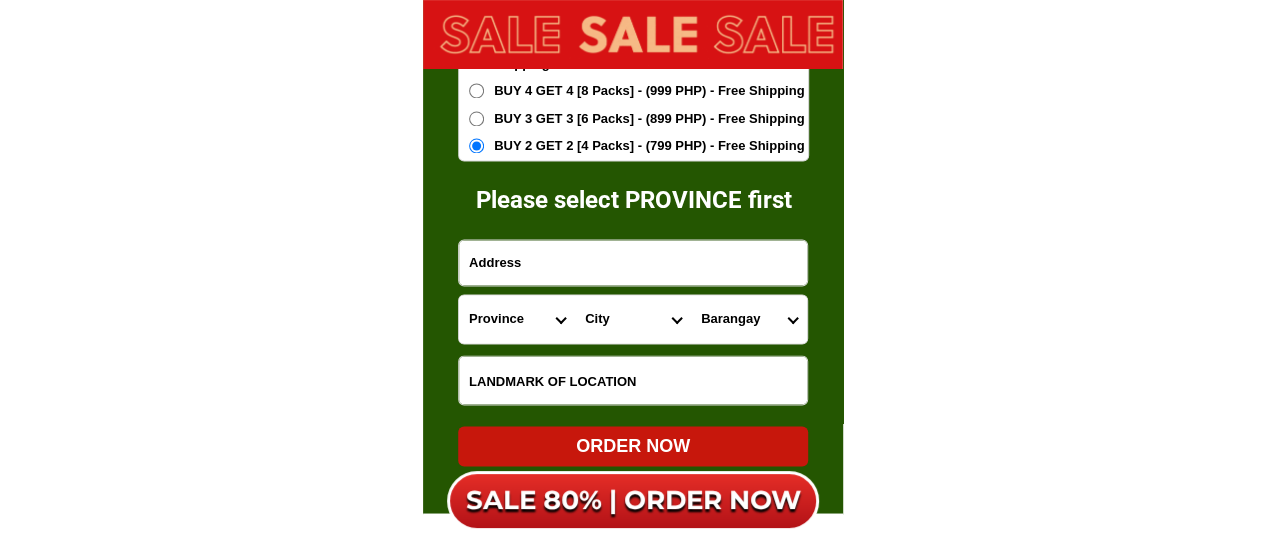 paste on "Unit [NUMBER] [PLACE]" 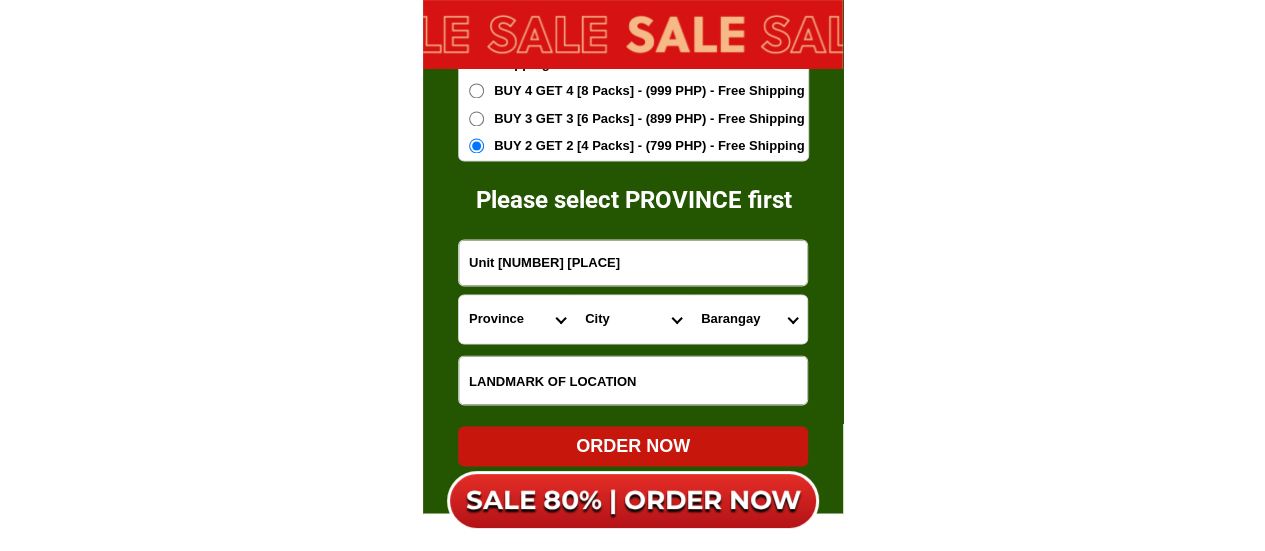 type on "Unit [NUMBER] [PLACE]" 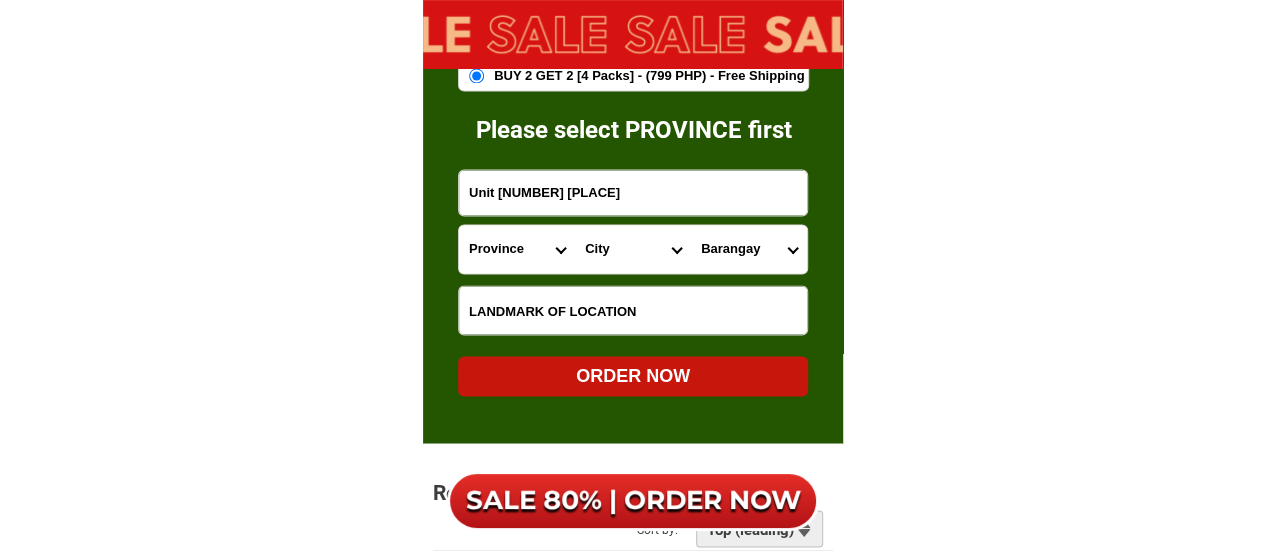 scroll, scrollTop: 13014, scrollLeft: 0, axis: vertical 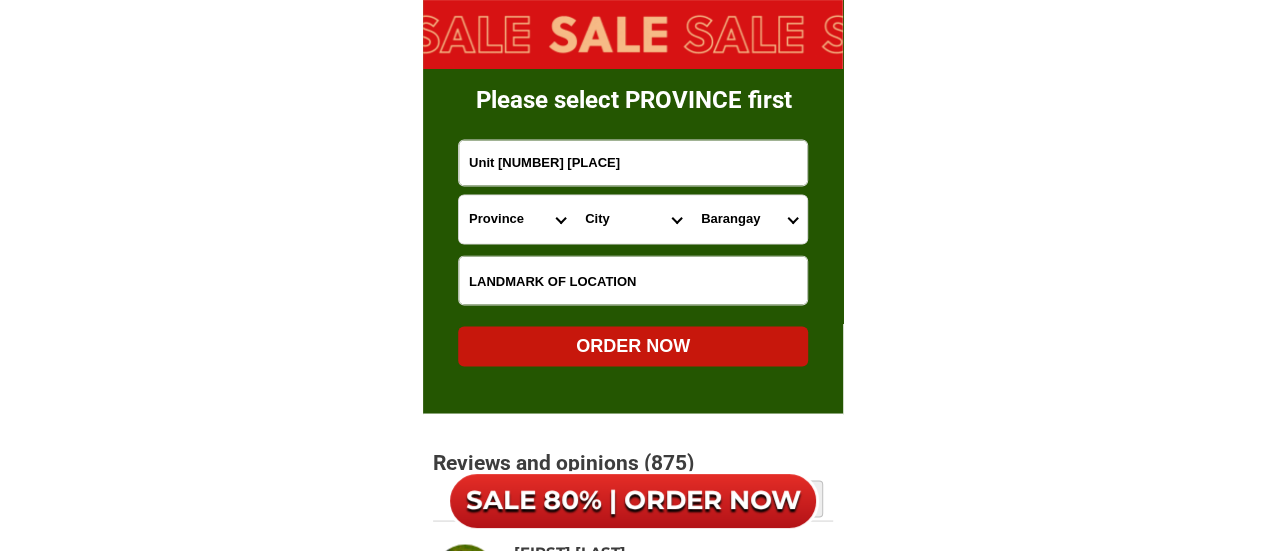 click at bounding box center (633, 280) 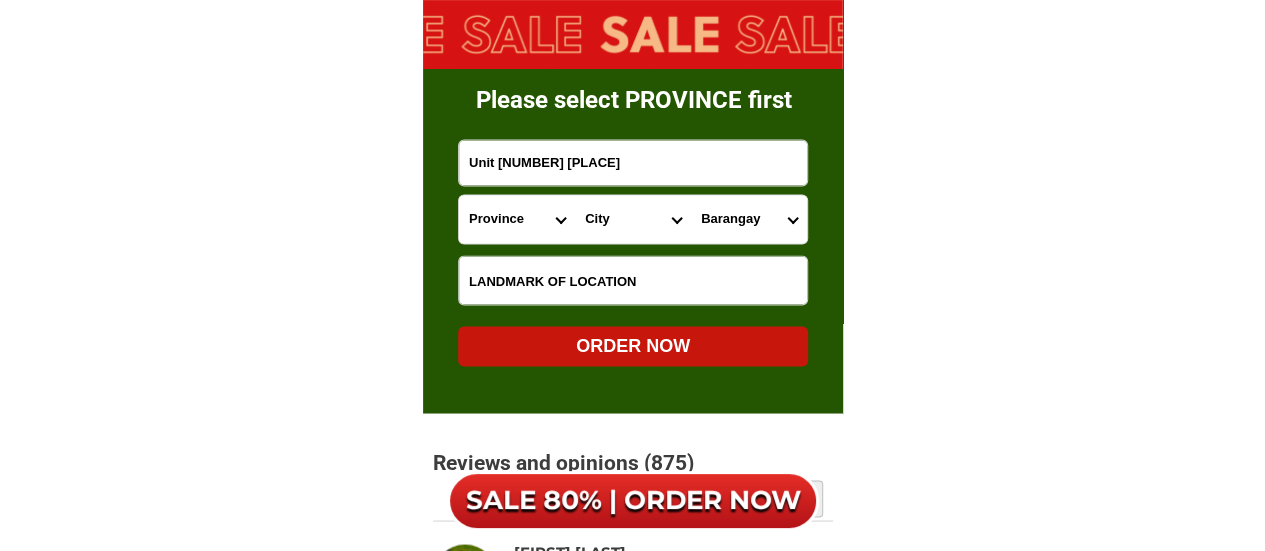 paste on "[ORGANIZATION]" 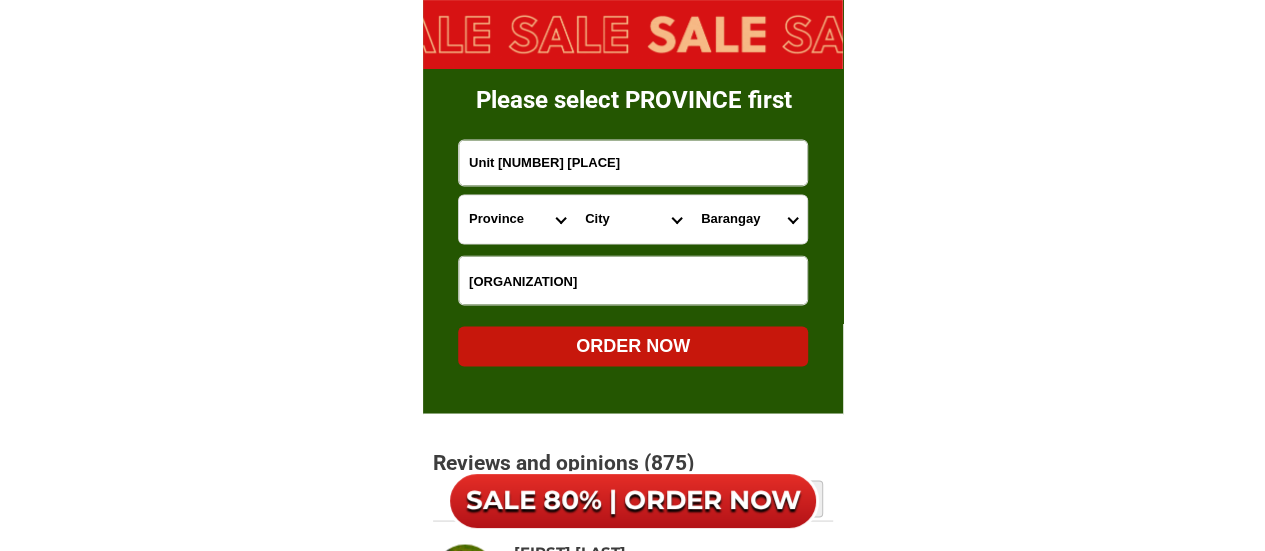 type on "[ORGANIZATION]" 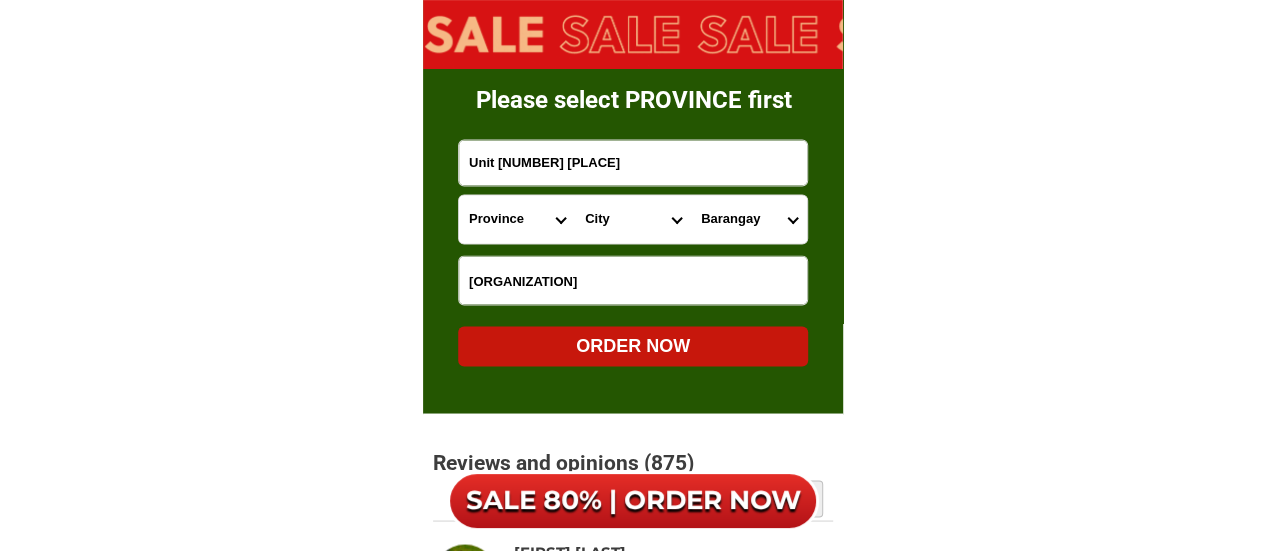 drag, startPoint x: 714, startPoint y: 162, endPoint x: 407, endPoint y: 165, distance: 307.01465 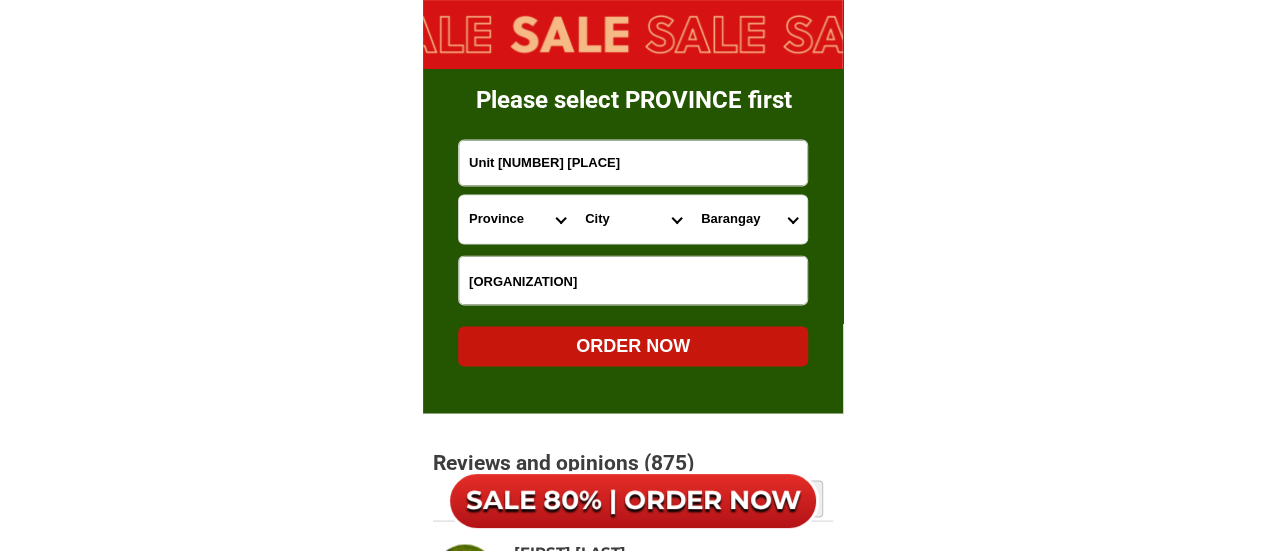 click on "[QUANTITY] collagen chia coffee Recommended by [PERSON] Slim Body Bright Skin The most favorite coffee product in Japan SALE 80% OFF - ORDER NOW!! [CURRENCY][PRICE] Results of some customers after 1 month of use Changes of Mr. [PERSON] after 1 month of using Fitgums Coffee [PERSON] has successfully lost weight Body Slimming 1 month of use Our customers' process of using Fitgums Chia Coffee Losing 8 -15KG Burn body fat Confident Cut extra calories Nice skin and good health The amount of arm and leg fat has decreased 100% Robusta Coffee Combination of Robusta Coffee
& 10 other High Quality
Ingredients GOLD Ingredients Chia Seeds Chia Seeds 3 IN 1 3 IN 1 Promotes Heart Health Boosts Energy
Endurance Supports Healthy Weight Loss  Appearance Rejuvenation Reduces  Wrinkles Improves skin elasticity and hydration. Brighten skin, support defeat acnes. EFFECTIVE TESTED Day 0 The skin is dull andthe wrinkles are obvious Day 14 Skin texture is more even,wrinkles are reduced Day 30 Natural" at bounding box center [632, -5664] 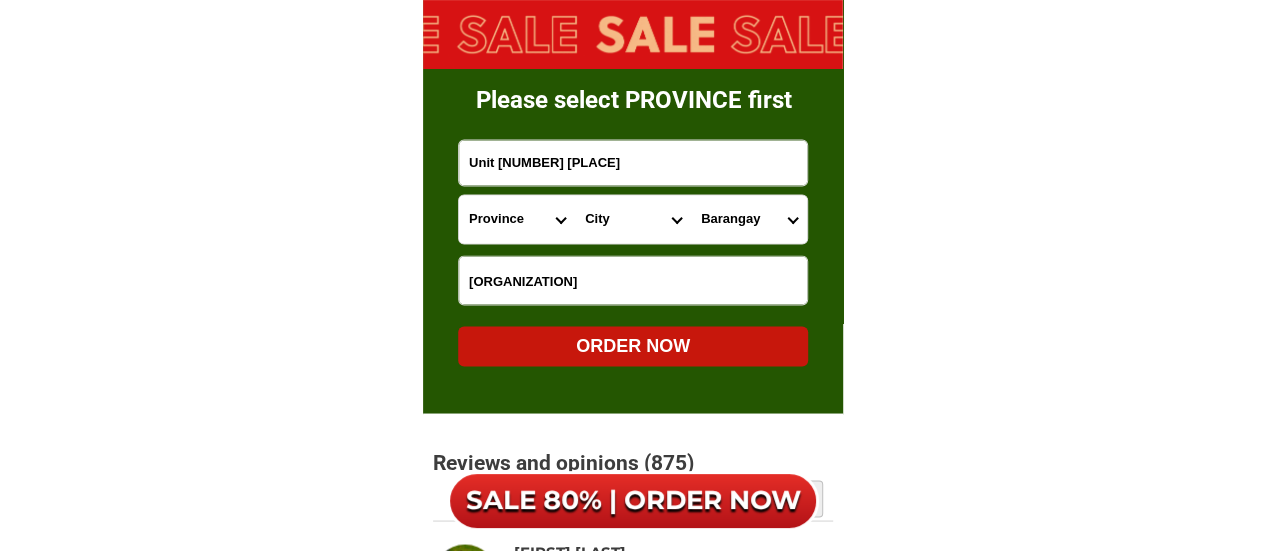 paste on ", [STREET]" 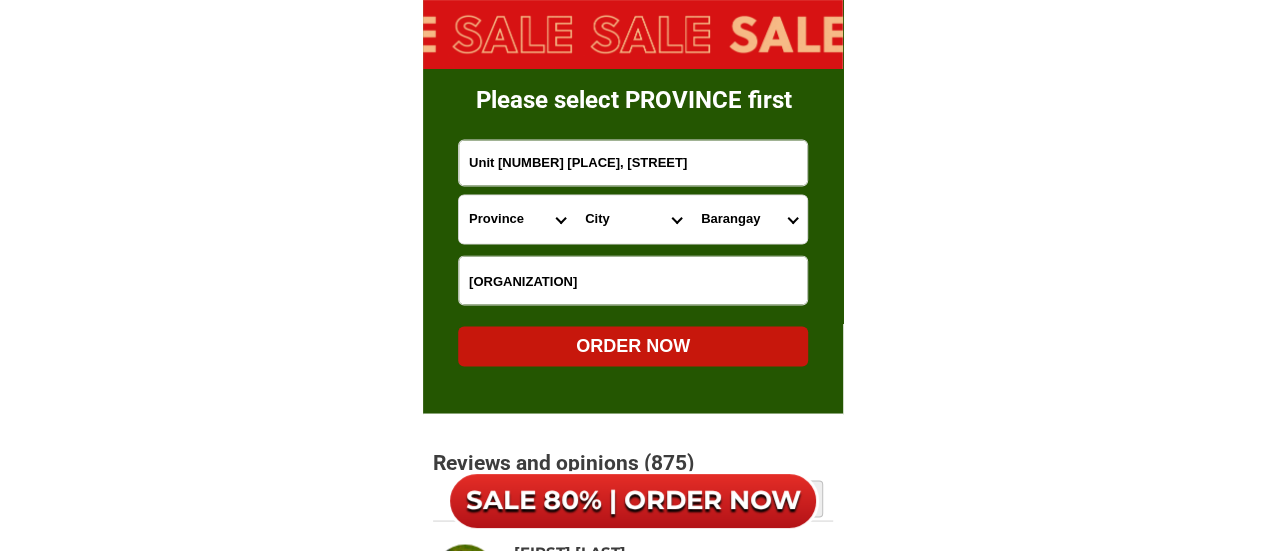 type on "Unit [NUMBER] [PLACE], [STREET]" 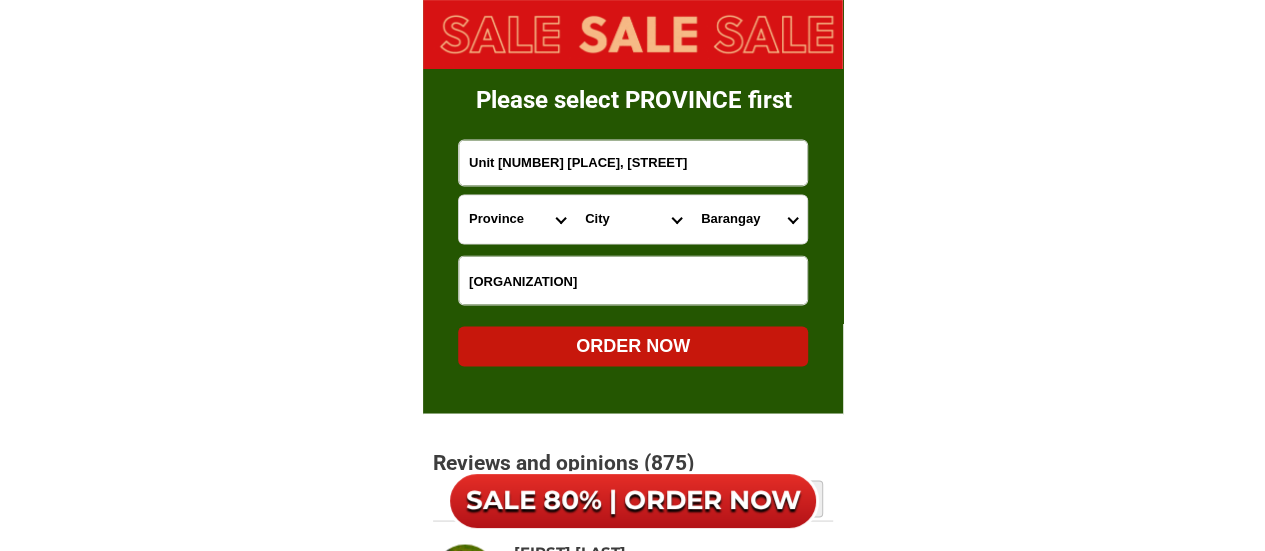 click on "Province Abra Agusan-del-norte Agusan-del-sur Aklan Albay Antique Apayao Aurora Basilan Bataan Batanes Batangas Benguet Biliran Bohol Bukidnon Bulacan Cagayan Camarines-norte Camarines-sur Camiguin Capiz Catanduanes Cavite Cebu Cotabato Davao-de-oro Davao-del-norte Davao-del-sur Davao-occidental Davao-oriental Dinagat-islands Eastern-samar Guimaras Ifugao Ilocos-norte Ilocos-sur Iloilo Isabela Kalinga La-union Laguna Lanao-del-norte Lanao-del-sur Leyte Maguindanao Marinduque Masbate Metro-manila Misamis-occidental Misamis-oriental Mountain-province Negros-occidental Negros-oriental Northern-samar Nueva-ecija Nueva-vizcaya Occidental-mindoro Oriental-mindoro Palawan Pampanga Pangasinan Quezon Quirino Rizal Romblon Sarangani Siquijor Sorsogon South-cotabato Southern-leyte Sultan-kudarat Sulu Surigao-del-norte Surigao-del-sur Tarlac Tawi-tawi Western-samar Zambales Zamboanga-del-norte Zamboanga-del-sur Zamboanga-sibugay" at bounding box center (517, 219) 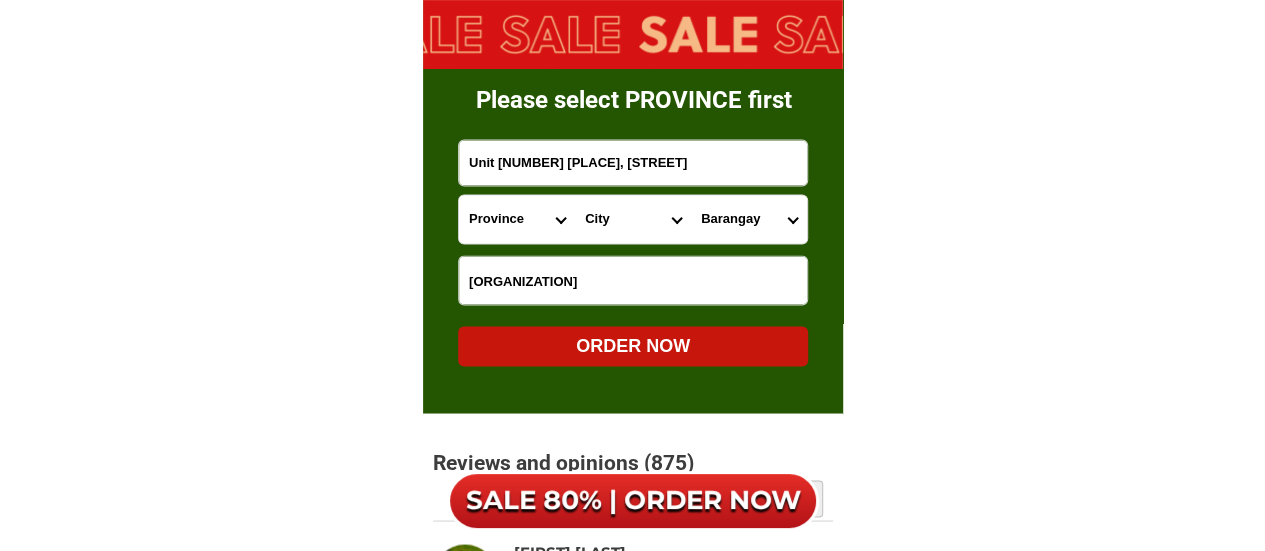select on "[NUMBER]" 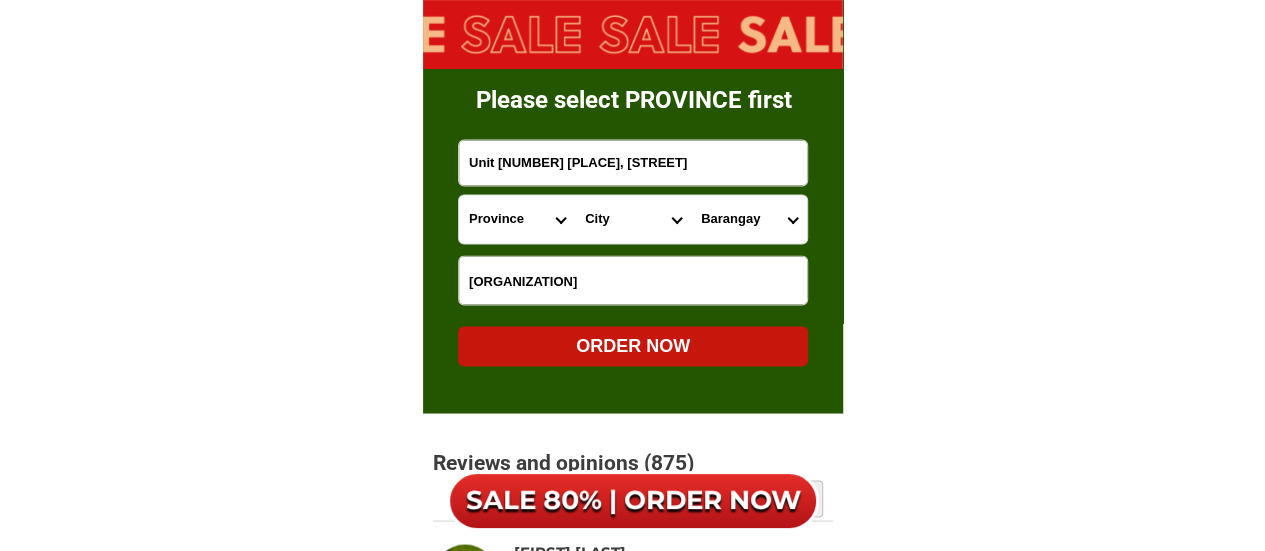 click on "Province Abra Agusan-del-norte Agusan-del-sur Aklan Albay Antique Apayao Aurora Basilan Bataan Batanes Batangas Benguet Biliran Bohol Bukidnon Bulacan Cagayan Camarines-norte Camarines-sur Camiguin Capiz Catanduanes Cavite Cebu Cotabato Davao-de-oro Davao-del-norte Davao-del-sur Davao-occidental Davao-oriental Dinagat-islands Eastern-samar Guimaras Ifugao Ilocos-norte Ilocos-sur Iloilo Isabela Kalinga La-union Laguna Lanao-del-norte Lanao-del-sur Leyte Maguindanao Marinduque Masbate Metro-manila Misamis-occidental Misamis-oriental Mountain-province Negros-occidental Negros-oriental Northern-samar Nueva-ecija Nueva-vizcaya Occidental-mindoro Oriental-mindoro Palawan Pampanga Pangasinan Quezon Quirino Rizal Romblon Sarangani Siquijor Sorsogon South-cotabato Southern-leyte Sultan-kudarat Sulu Surigao-del-norte Surigao-del-sur Tarlac Tawi-tawi Western-samar Zambales Zamboanga-del-norte Zamboanga-del-sur Zamboanga-sibugay" at bounding box center [517, 219] 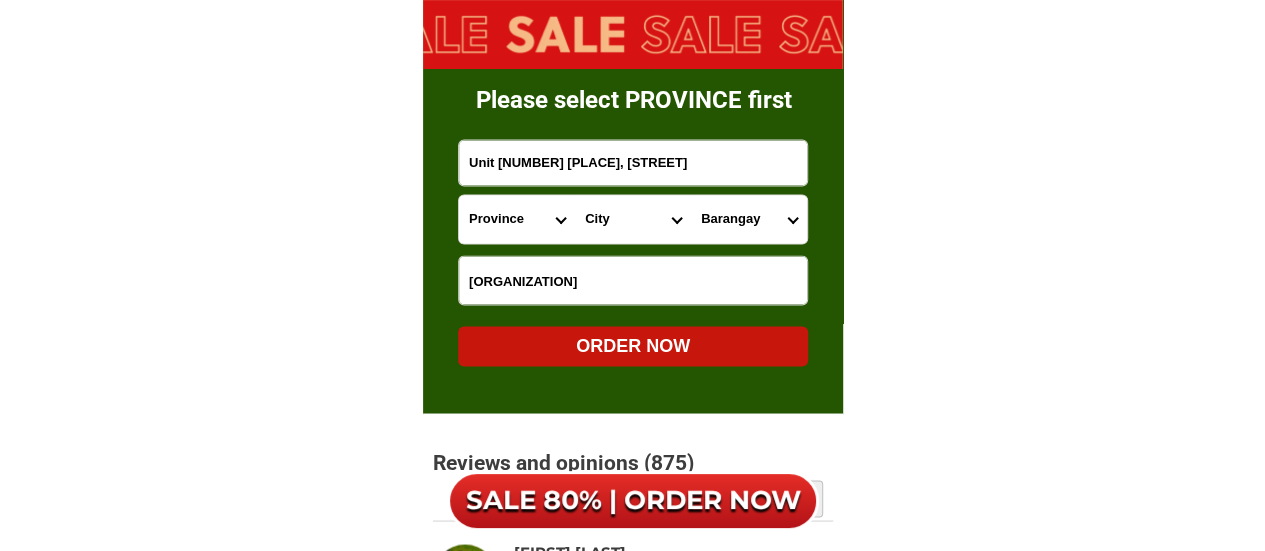 click on "City Alcoy Aloguinsan Argao Asturias Badian Balamban Bantayan Barili Bogo-city Boljoon Borbon Carcar-city Catmon Cebu-alcantara Cebu-alegria Cebu-carmen Cebu-city Cebu-compostela Cebu-liloan Cebu-naga-city Cebu-pilar Cebu-san-fernando Cebu-san-francisco Cebu-san-remigio Cebu-santa-fe Cebu-sogod Cebu-talisay-city Cebu-tuburan Cebu-tudela Consolacion CORDOVA Daanbantayan Dalaguete Danao-city Dumanjug Ginatilan Lapu-lapu-city Madridejos Malabuyoc Mandaue-city Medellin Minglanilla Moalboal Oslob Pinamungahan Poro Ronda Samboan Santander Sibonga Tabogon Tabuelan Toledo-city" at bounding box center [633, 219] 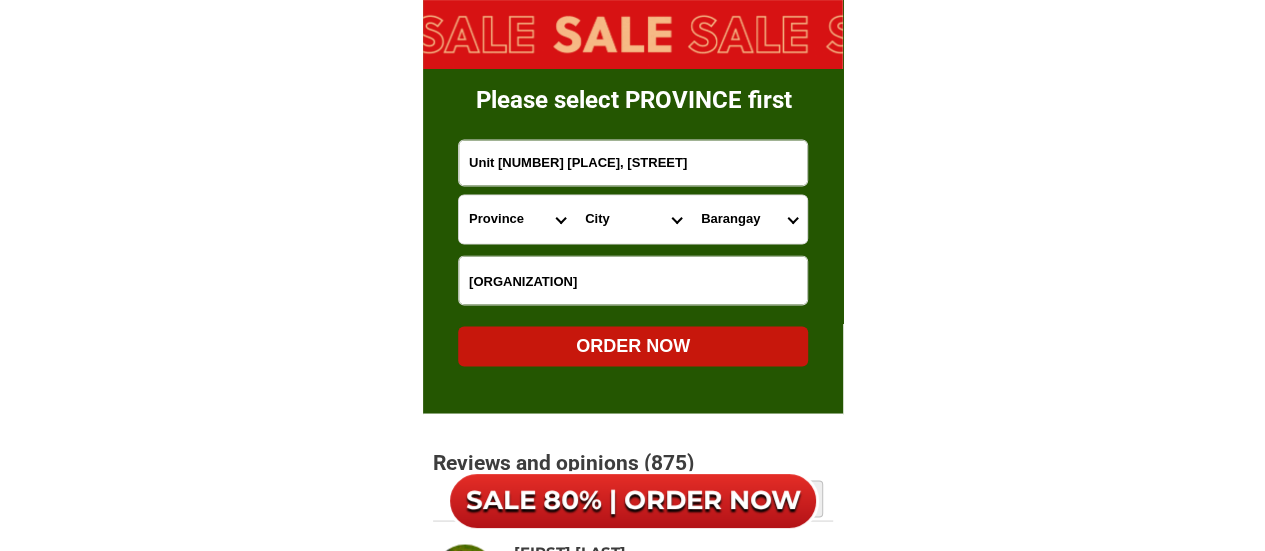 select on "[NUMBER]" 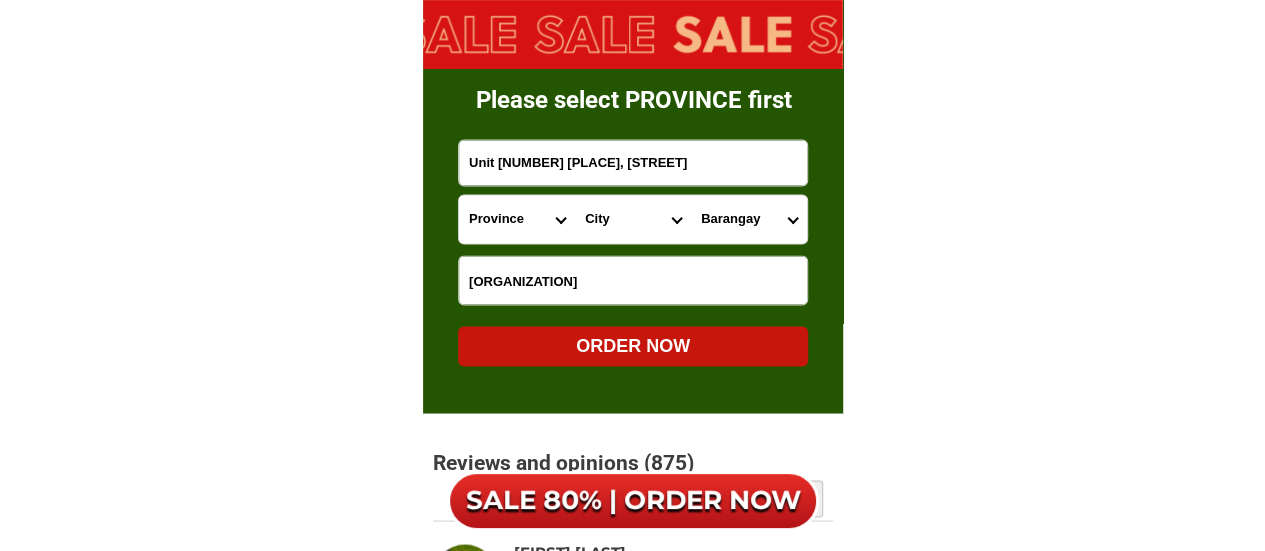 click on "City Alcoy Aloguinsan Argao Asturias Badian Balamban Bantayan Barili Bogo-city Boljoon Borbon Carcar-city Catmon Cebu-alcantara Cebu-alegria Cebu-carmen Cebu-city Cebu-compostela Cebu-liloan Cebu-naga-city Cebu-pilar Cebu-san-fernando Cebu-san-francisco Cebu-san-remigio Cebu-santa-fe Cebu-sogod Cebu-talisay-city Cebu-tuburan Cebu-tudela Consolacion CORDOVA Daanbantayan Dalaguete Danao-city Dumanjug Ginatilan Lapu-lapu-city Madridejos Malabuyoc Mandaue-city Medellin Minglanilla Moalboal Oslob Pinamungahan Poro Ronda Samboan Santander Sibonga Tabogon Tabuelan Toledo-city" at bounding box center [633, 219] 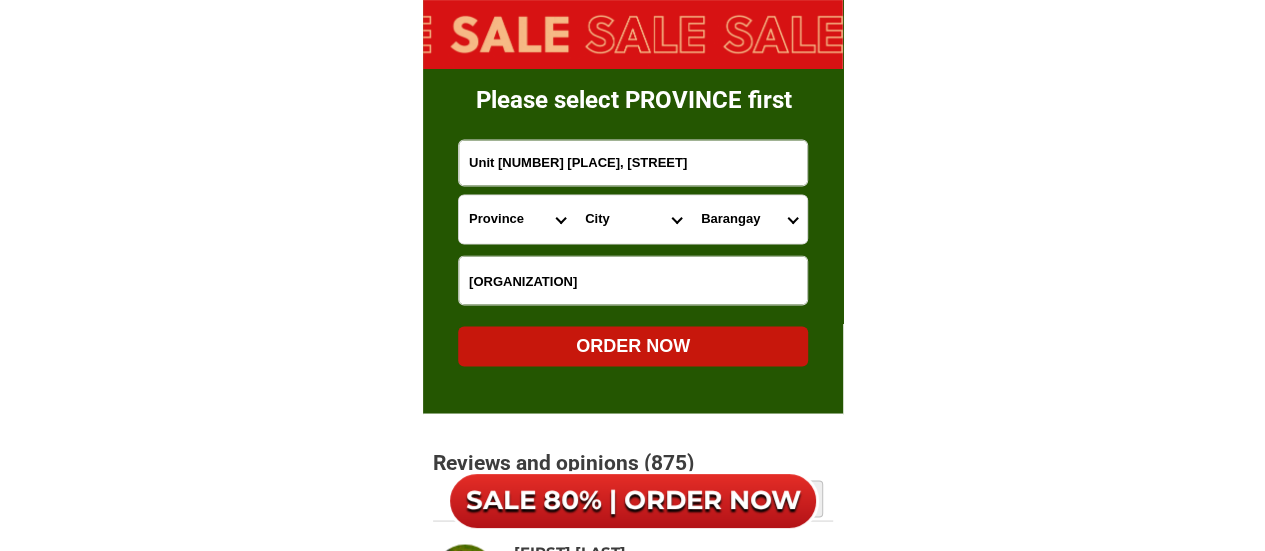 click on "[PLACE]" at bounding box center [749, 219] 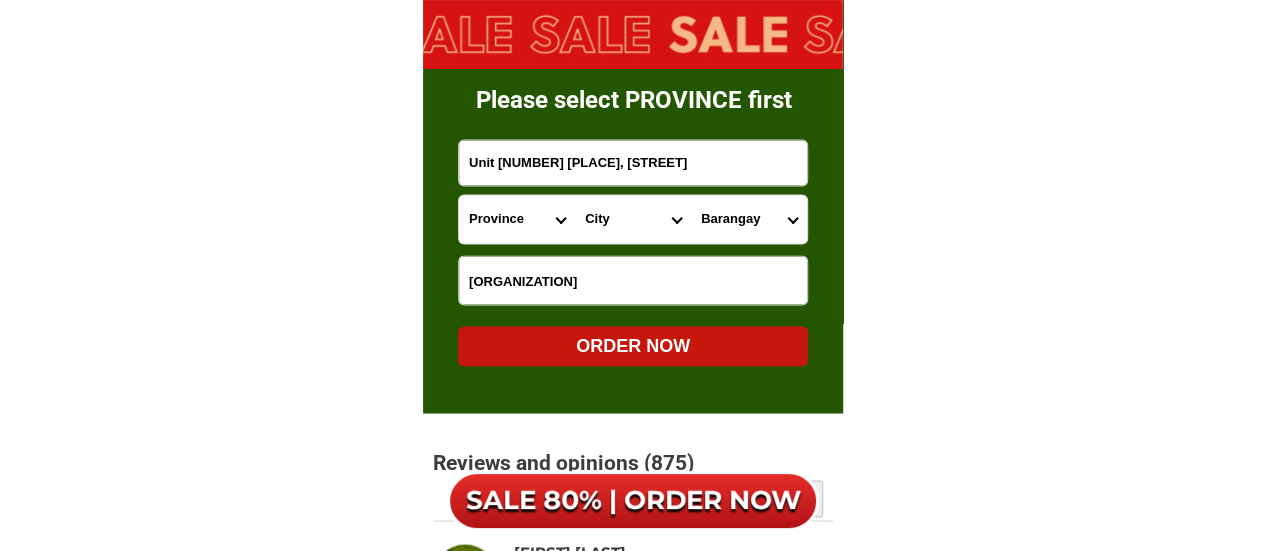 click on "[PLACE]" at bounding box center (749, 219) 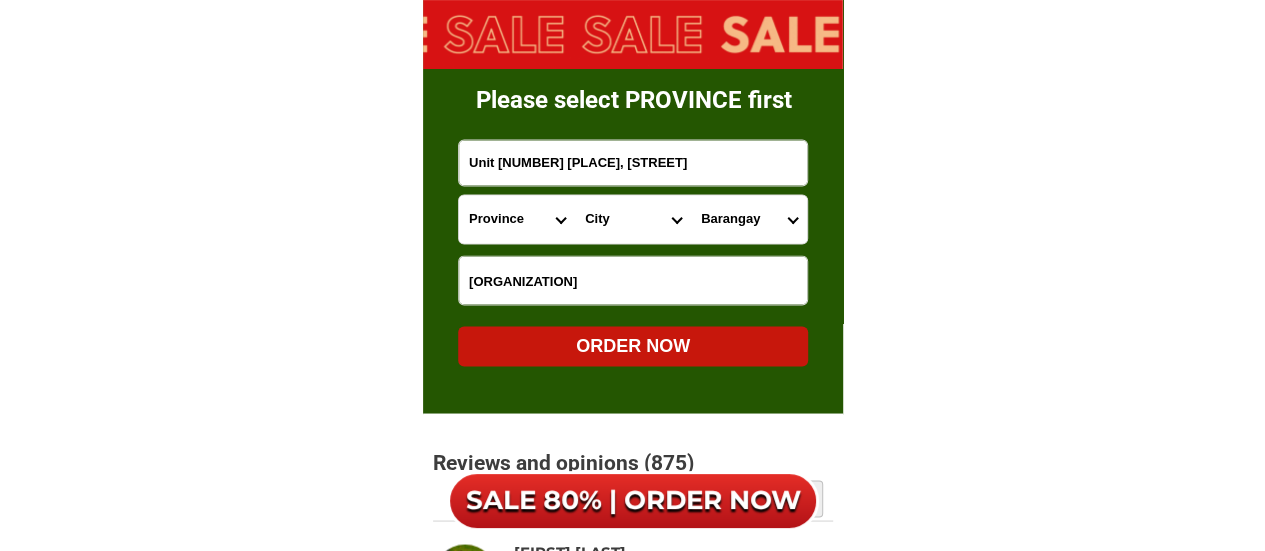 select on "[NUMBER]" 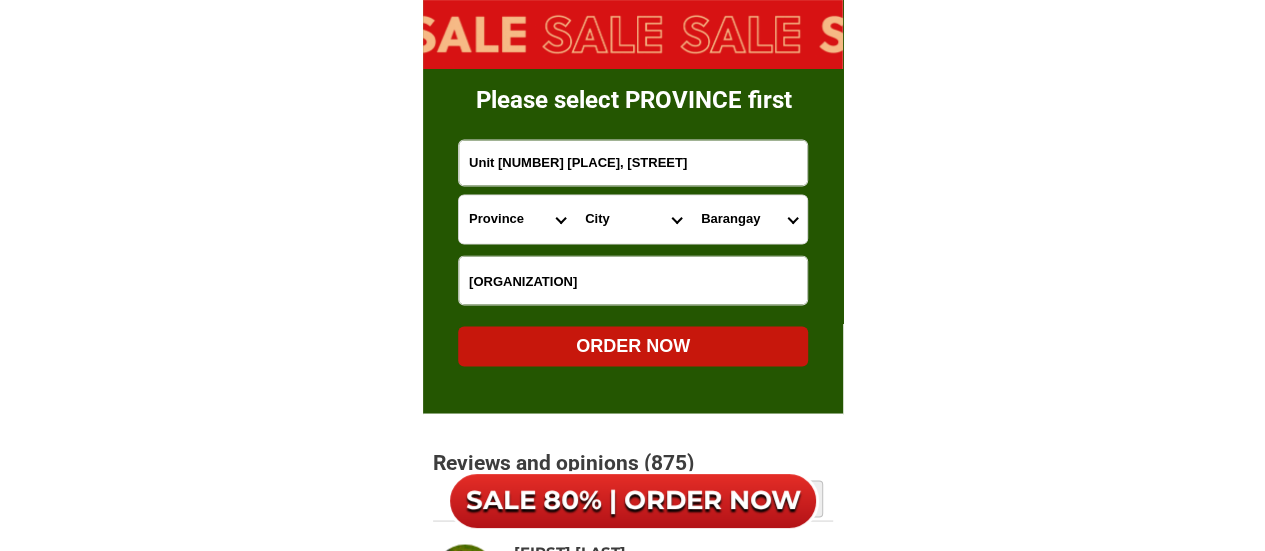 click on "[PLACE]" at bounding box center [749, 219] 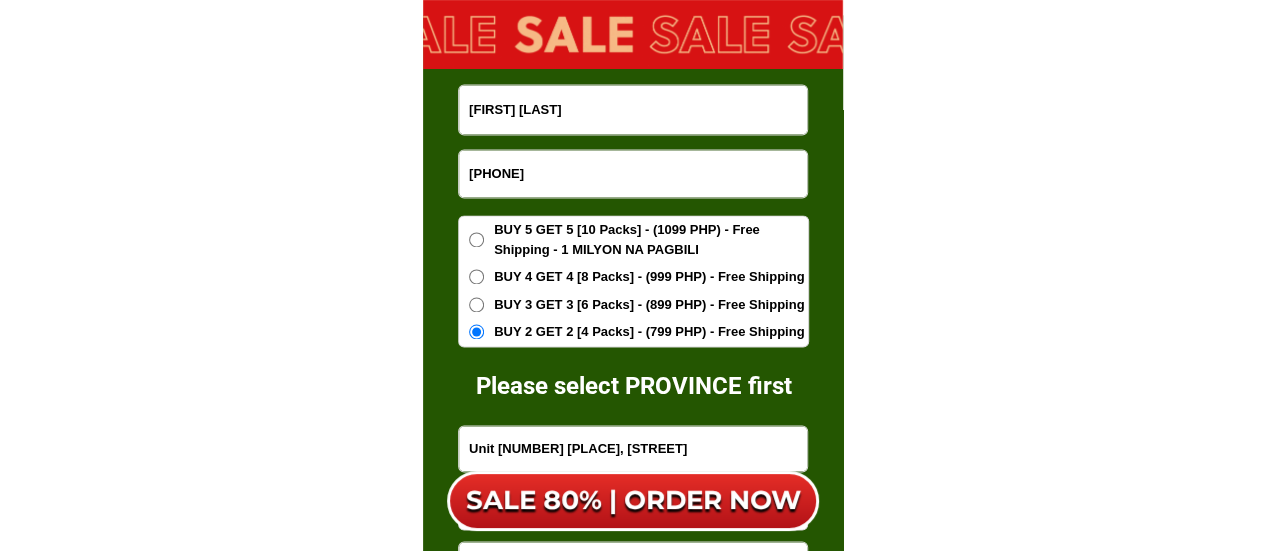 scroll, scrollTop: 12714, scrollLeft: 0, axis: vertical 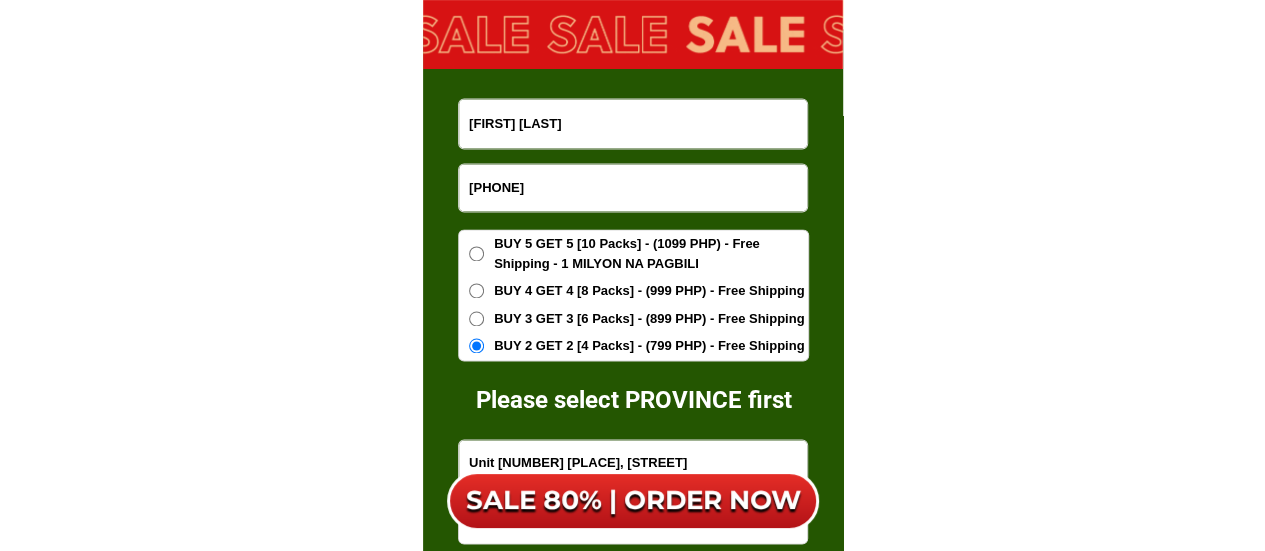 click on "BUY 5 GET 5 [10 Packs] - (1099 PHP) - Free Shipping - 1 MILYON NA PAGBILI" at bounding box center (651, 253) 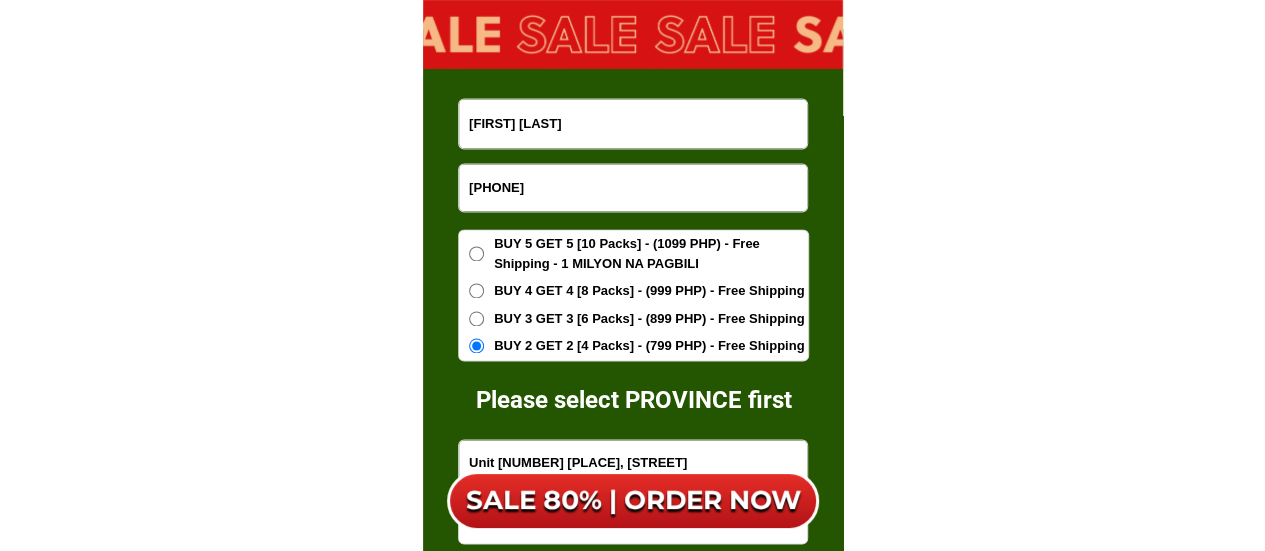 click on "BUY 5 GET 5 [10 Packs] - (1099 PHP) - Free Shipping - 1 MILYON NA PAGBILI" at bounding box center (476, 253) 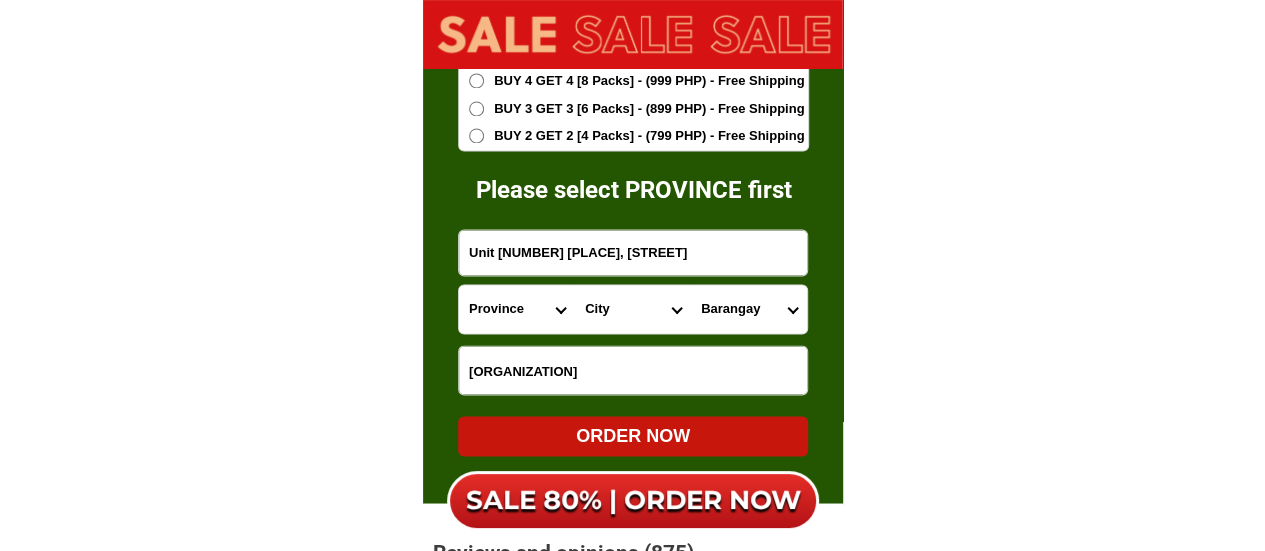 scroll, scrollTop: 13114, scrollLeft: 0, axis: vertical 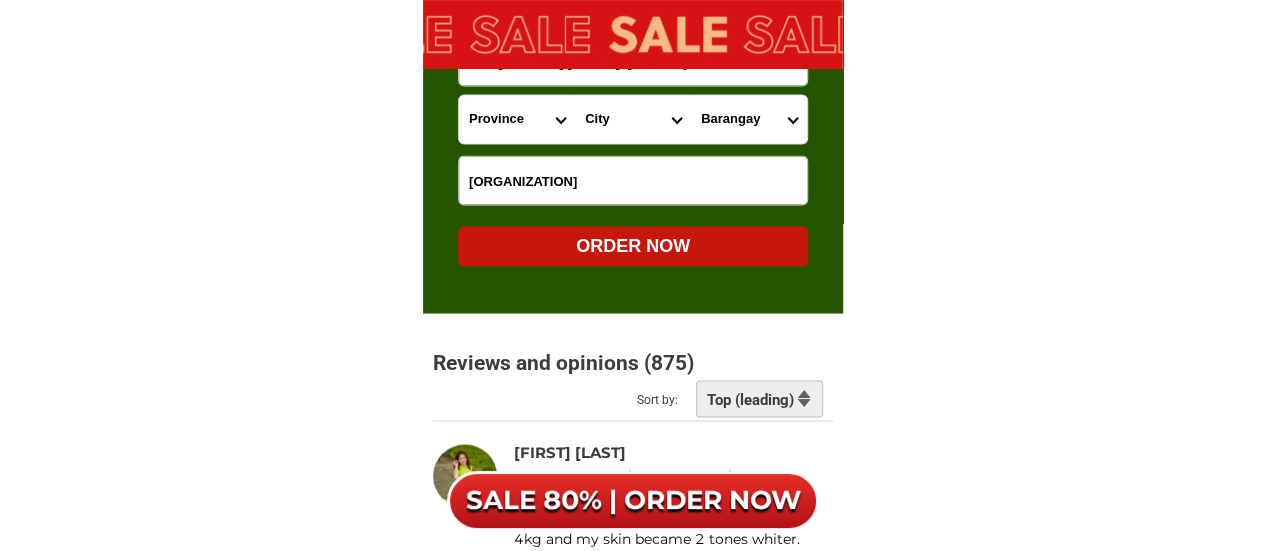 click on "ORDER NOW" at bounding box center [633, 245] 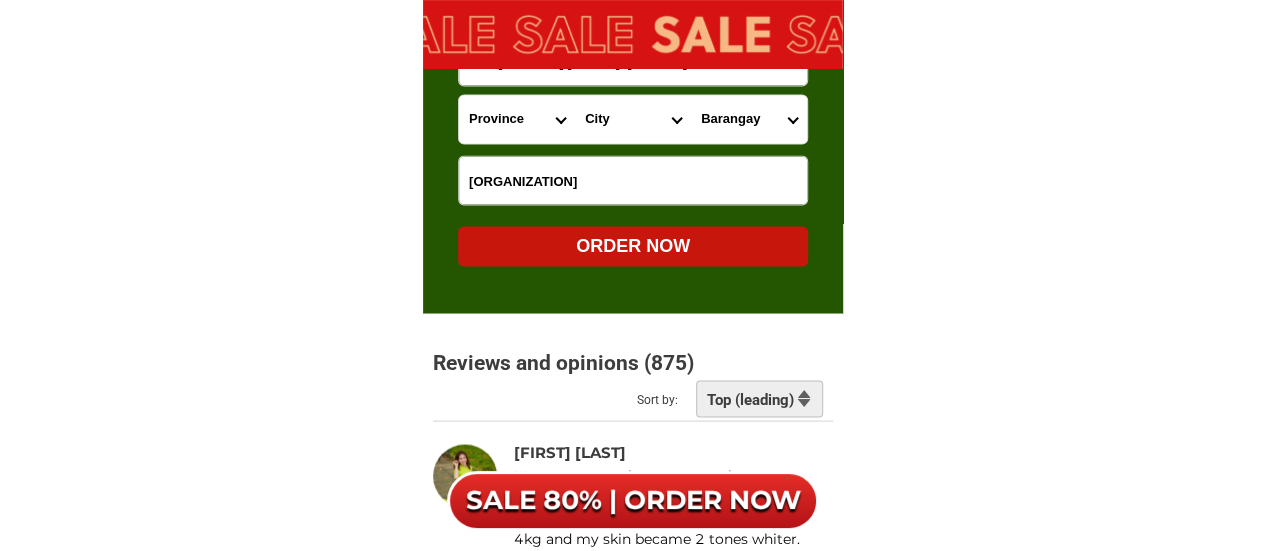 radio on "true" 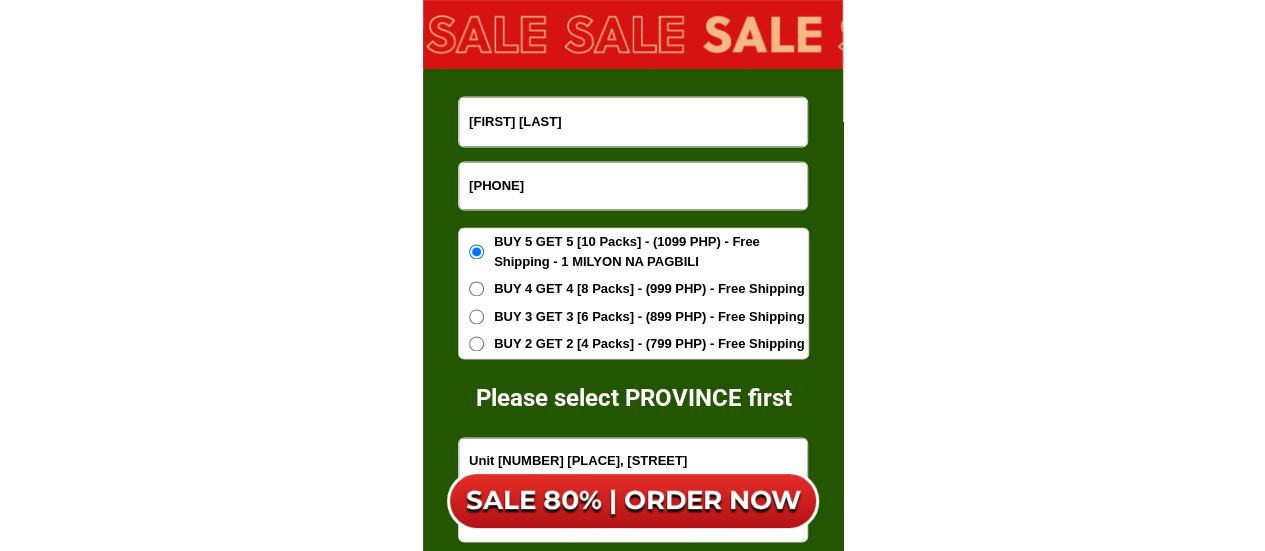scroll, scrollTop: 12714, scrollLeft: 0, axis: vertical 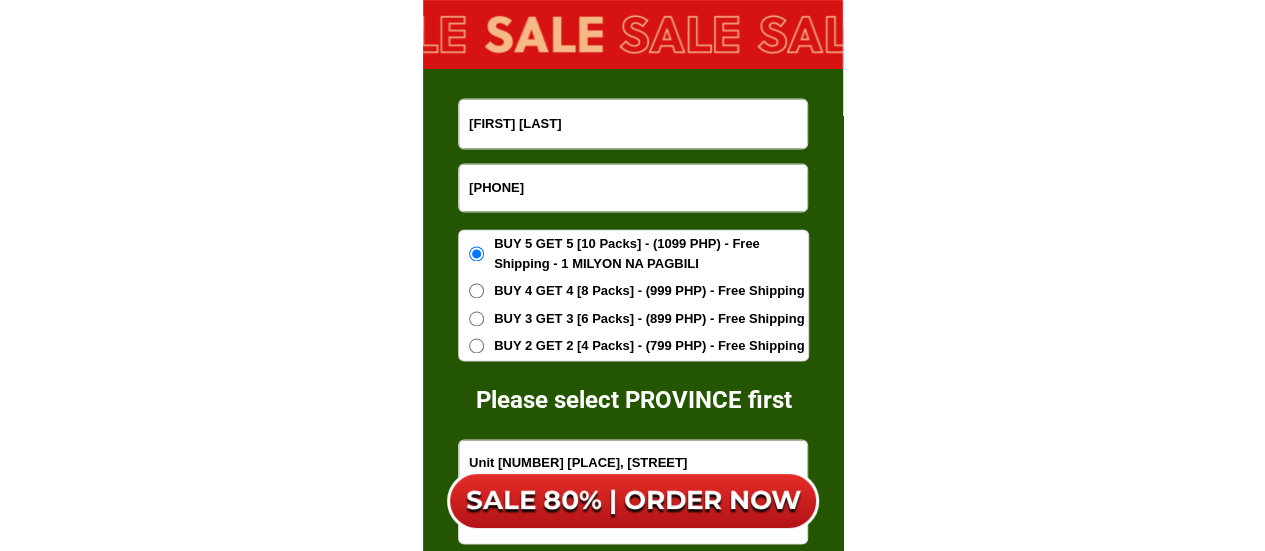 click on "[PHONE]" at bounding box center (633, 187) 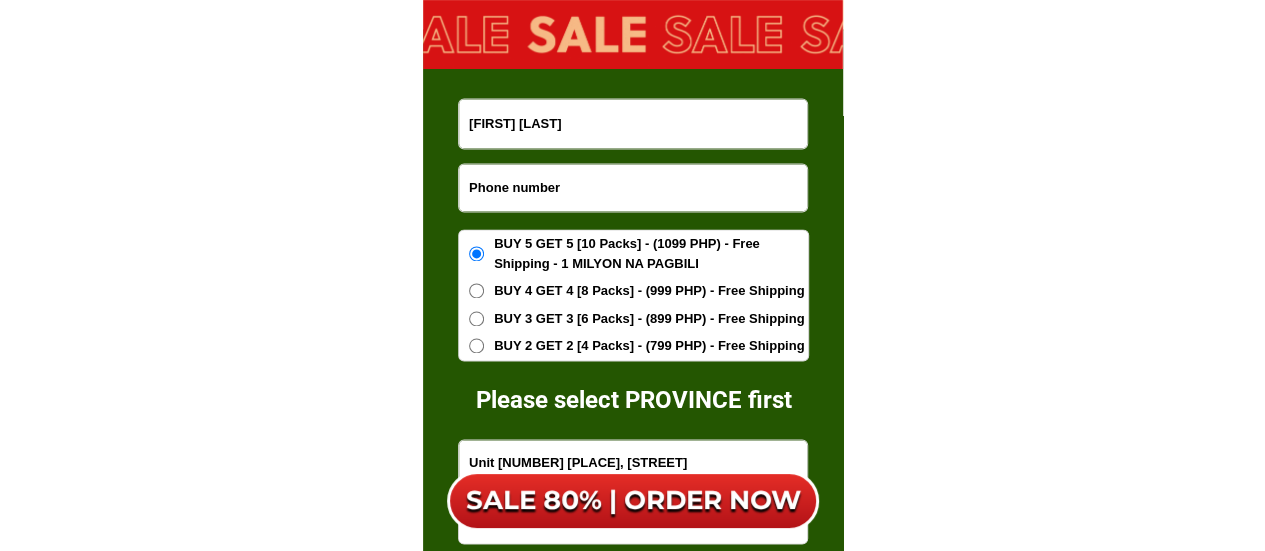 paste on "[PHONE]" 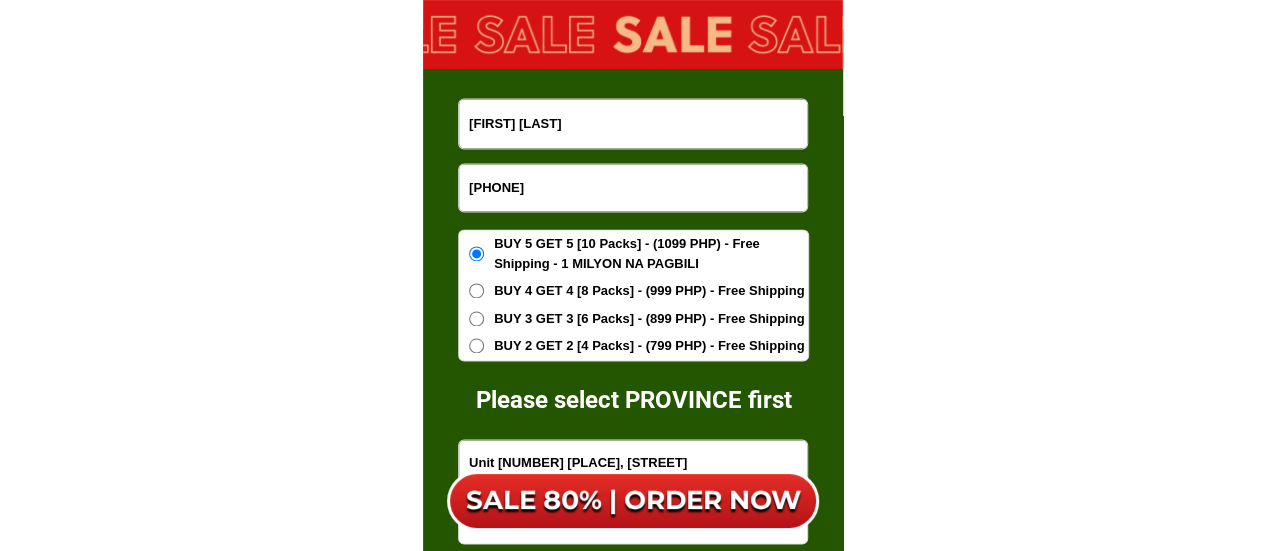 type on "[PHONE]" 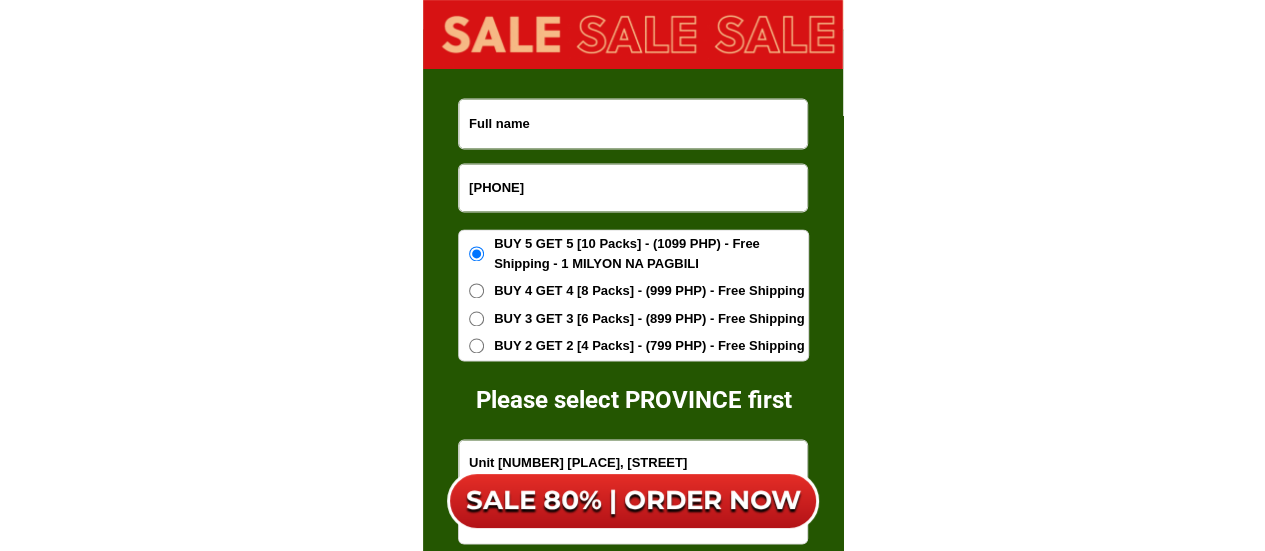 click at bounding box center [633, 123] 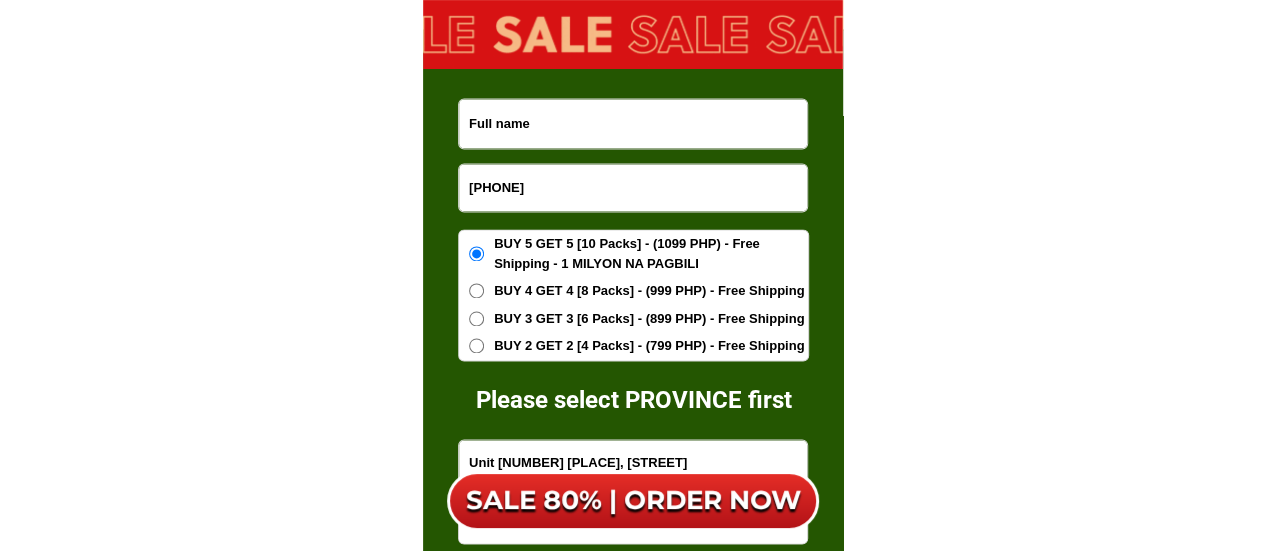 paste on "[FIRST] [LAST]" 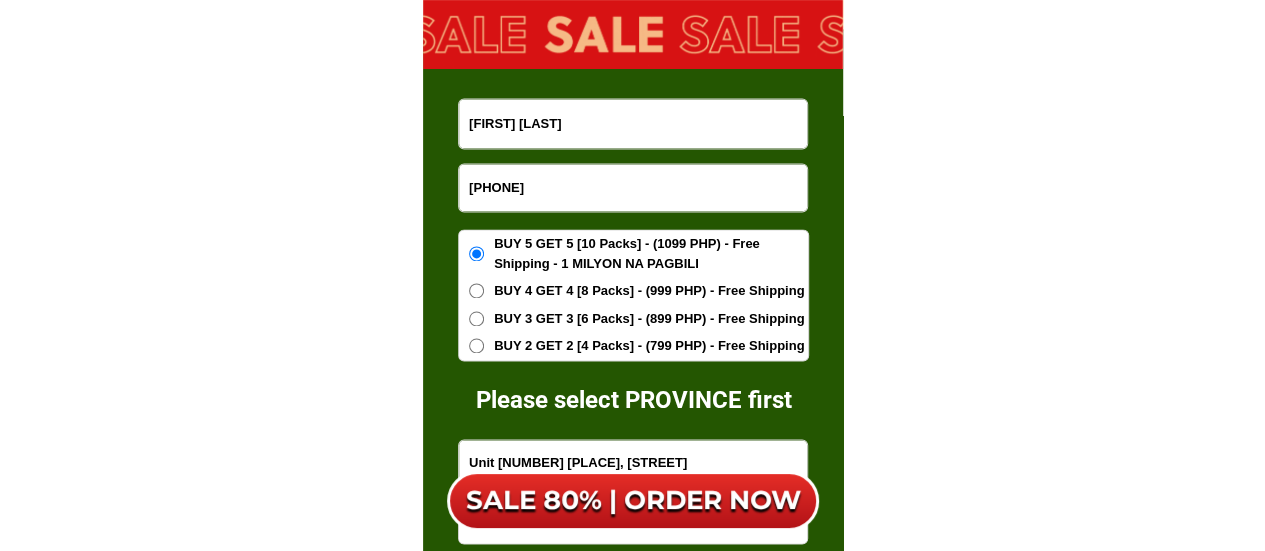 type on "[FIRST] [LAST]" 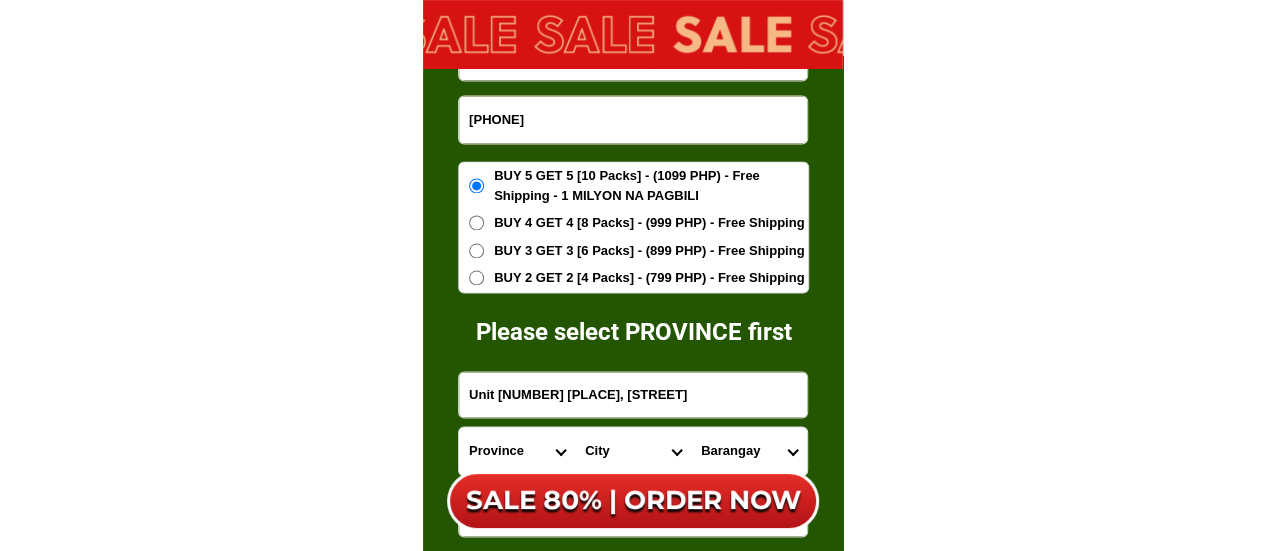 scroll, scrollTop: 12814, scrollLeft: 0, axis: vertical 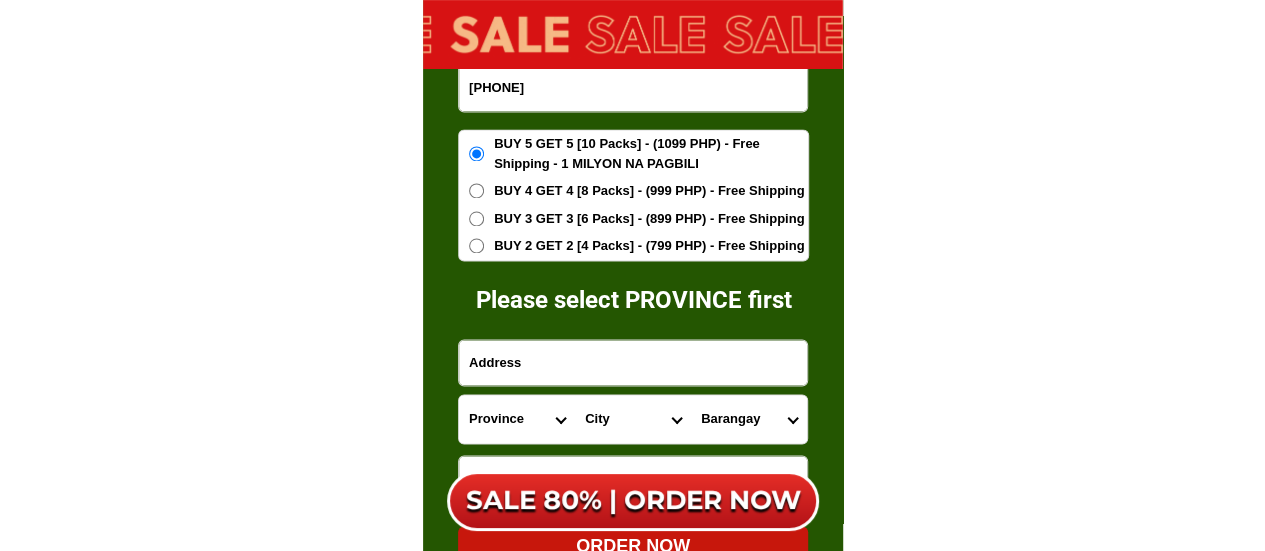 click at bounding box center [633, 362] 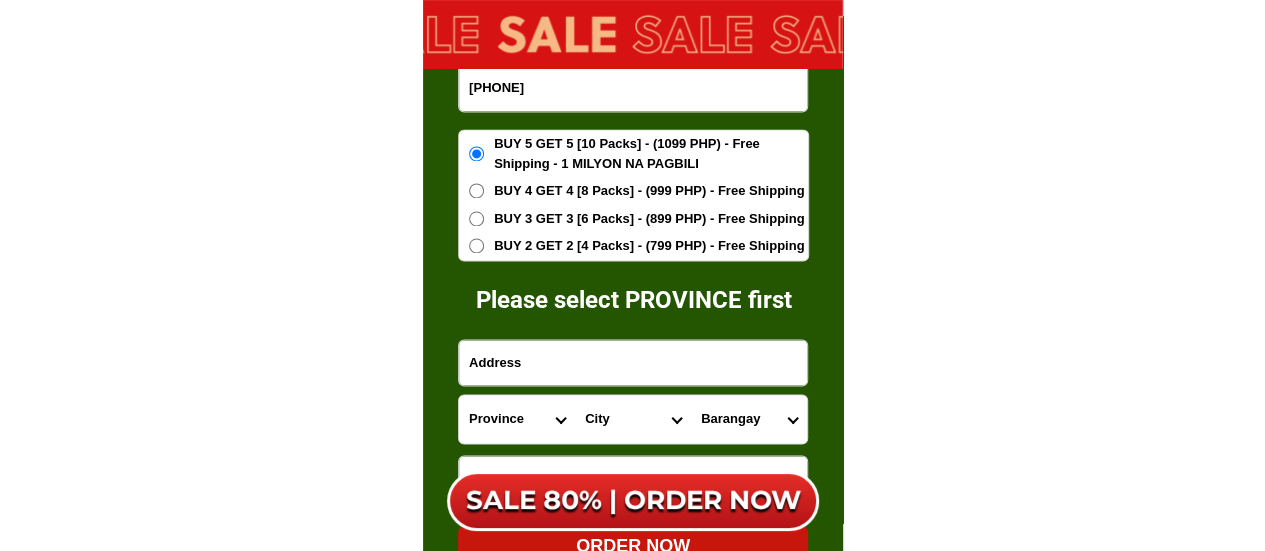 paste on "[NUMBER] - [STREET]" 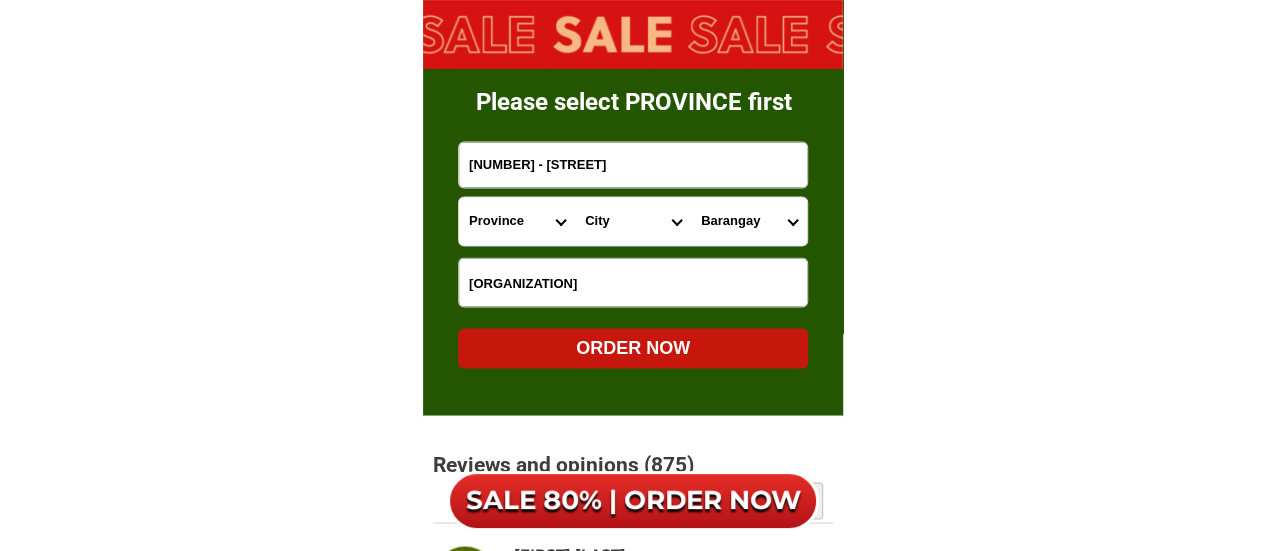 scroll, scrollTop: 13014, scrollLeft: 0, axis: vertical 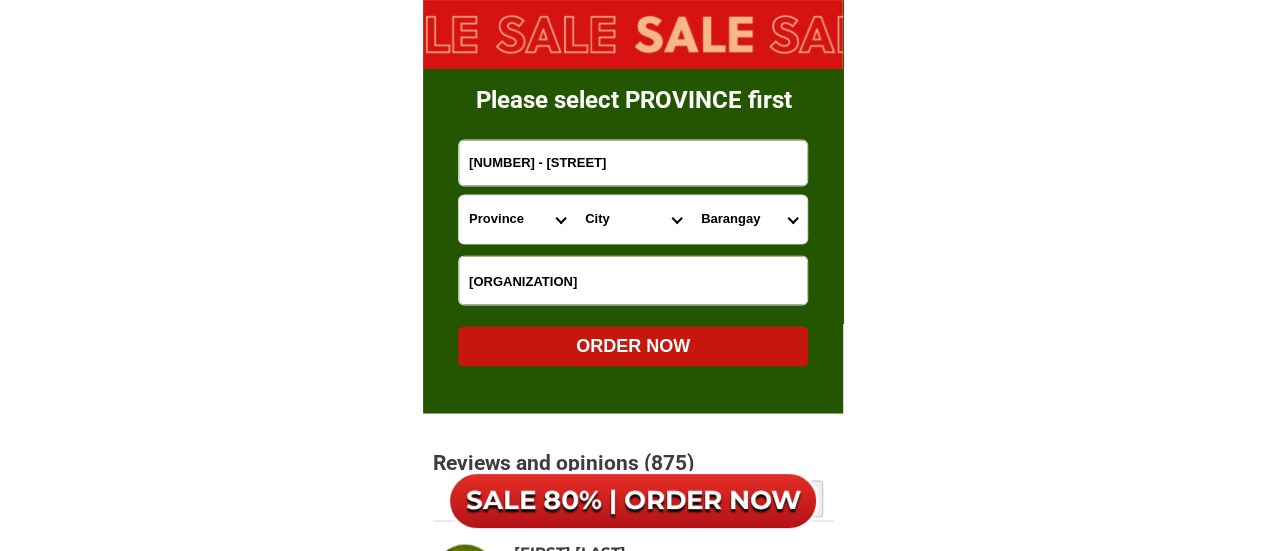 type on "[NUMBER] - [STREET]" 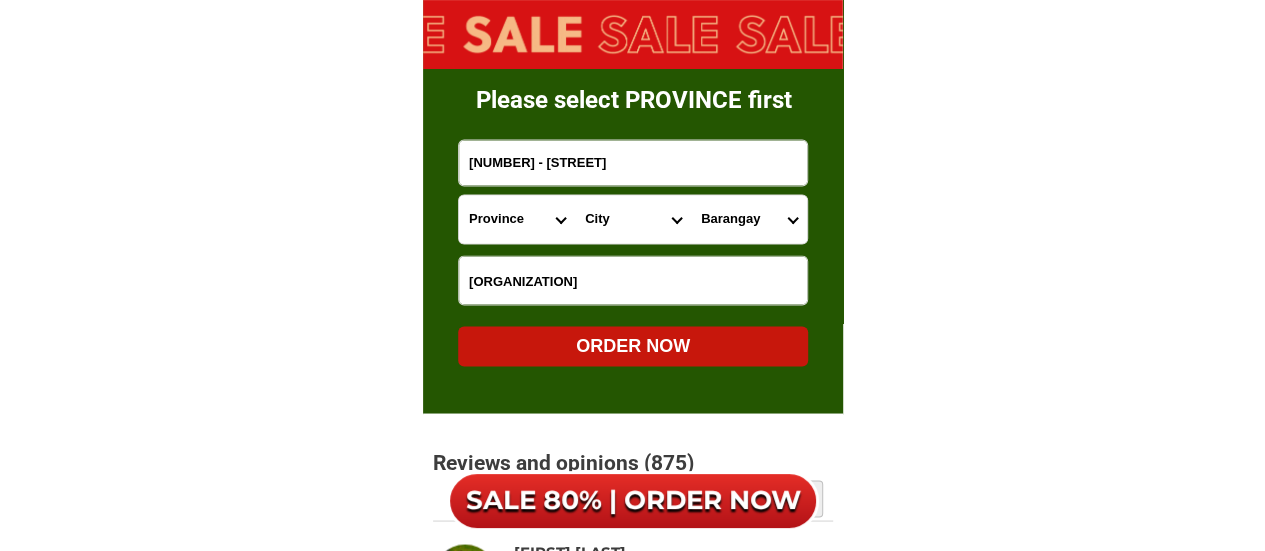 click on "Province Abra Agusan-del-norte Agusan-del-sur Aklan Albay Antique Apayao Aurora Basilan Bataan Batanes Batangas Benguet Biliran Bohol Bukidnon Bulacan Cagayan Camarines-norte Camarines-sur Camiguin Capiz Catanduanes Cavite Cebu Cotabato Davao-de-oro Davao-del-norte Davao-del-sur Davao-occidental Davao-oriental Dinagat-islands Eastern-samar Guimaras Ifugao Ilocos-norte Ilocos-sur Iloilo Isabela Kalinga La-union Laguna Lanao-del-norte Lanao-del-sur Leyte Maguindanao Marinduque Masbate Metro-manila Misamis-occidental Misamis-oriental Mountain-province Negros-occidental Negros-oriental Northern-samar Nueva-ecija Nueva-vizcaya Occidental-mindoro Oriental-mindoro Palawan Pampanga Pangasinan Quezon Quirino Rizal Romblon Sarangani Siquijor Sorsogon South-cotabato Southern-leyte Sultan-kudarat Sulu Surigao-del-norte Surigao-del-sur Tarlac Tawi-tawi Western-samar Zambales Zamboanga-del-norte Zamboanga-del-sur Zamboanga-sibugay" at bounding box center [517, 219] 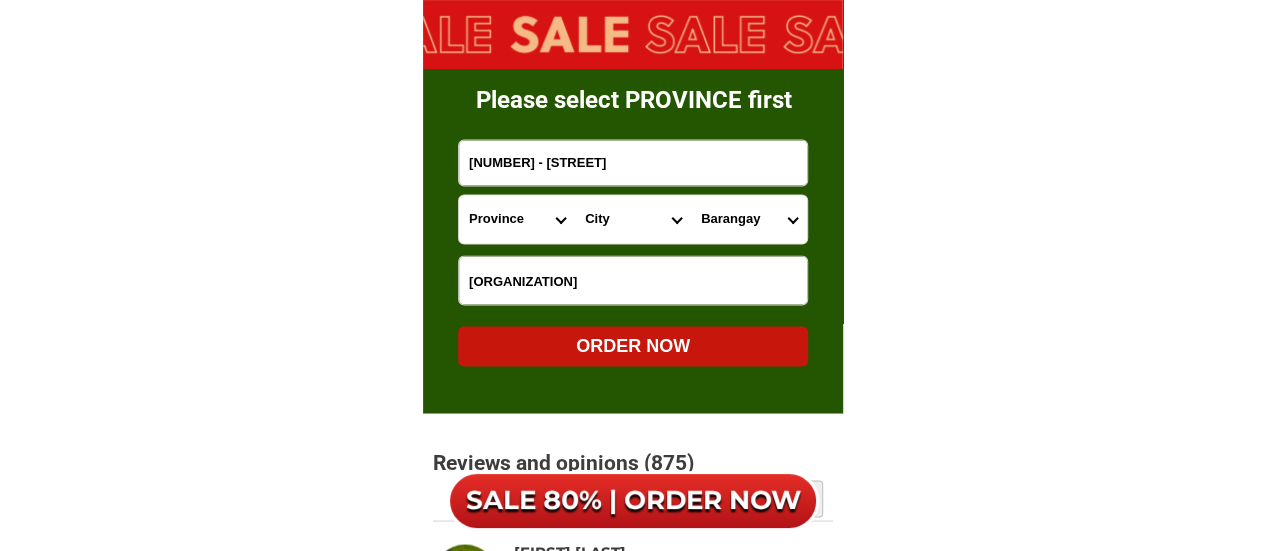 select on "[NUMBER]" 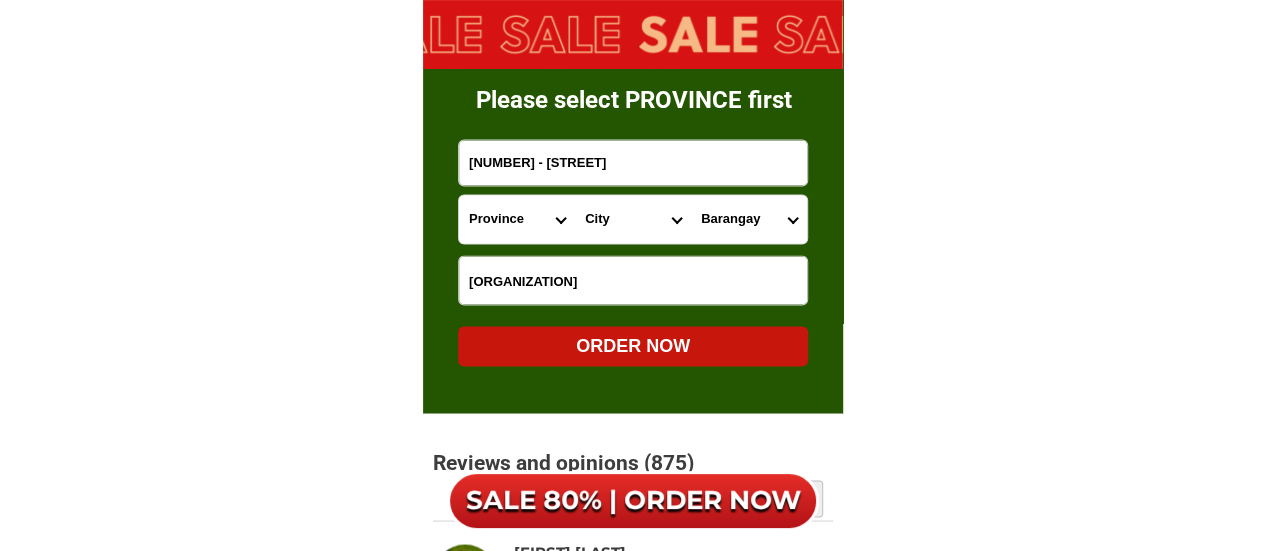 click on "Province Abra Agusan-del-norte Agusan-del-sur Aklan Albay Antique Apayao Aurora Basilan Bataan Batanes Batangas Benguet Biliran Bohol Bukidnon Bulacan Cagayan Camarines-norte Camarines-sur Camiguin Capiz Catanduanes Cavite Cebu Cotabato Davao-de-oro Davao-del-norte Davao-del-sur Davao-occidental Davao-oriental Dinagat-islands Eastern-samar Guimaras Ifugao Ilocos-norte Ilocos-sur Iloilo Isabela Kalinga La-union Laguna Lanao-del-norte Lanao-del-sur Leyte Maguindanao Marinduque Masbate Metro-manila Misamis-occidental Misamis-oriental Mountain-province Negros-occidental Negros-oriental Northern-samar Nueva-ecija Nueva-vizcaya Occidental-mindoro Oriental-mindoro Palawan Pampanga Pangasinan Quezon Quirino Rizal Romblon Sarangani Siquijor Sorsogon South-cotabato Southern-leyte Sultan-kudarat Sulu Surigao-del-norte Surigao-del-sur Tarlac Tawi-tawi Western-samar Zambales Zamboanga-del-norte Zamboanga-del-sur Zamboanga-sibugay" at bounding box center [517, 219] 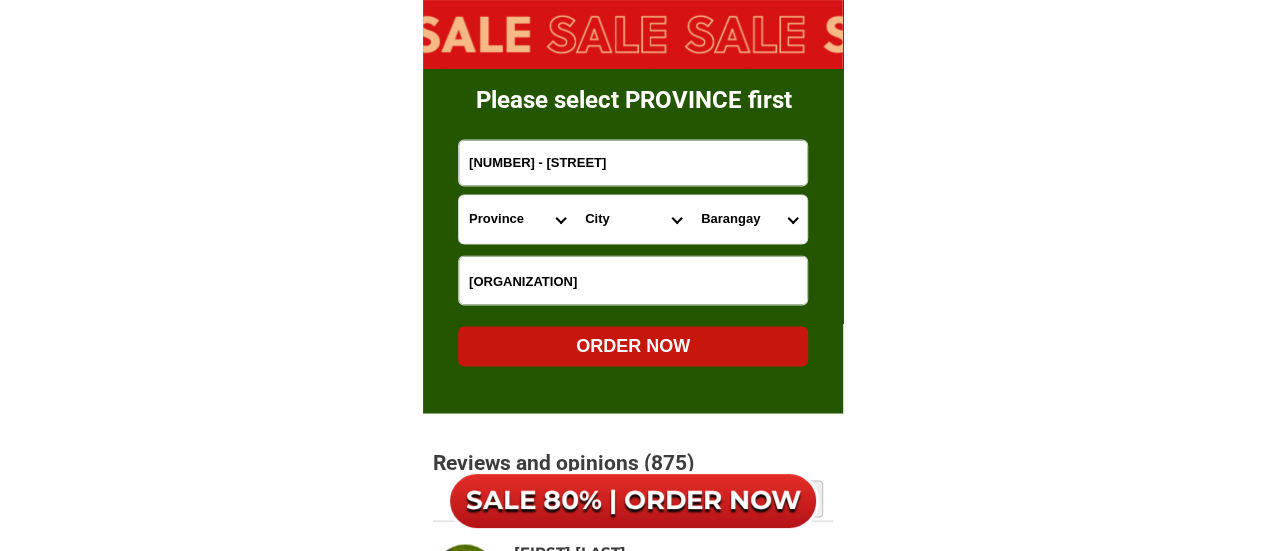 click on "[PLACE]" at bounding box center (633, 219) 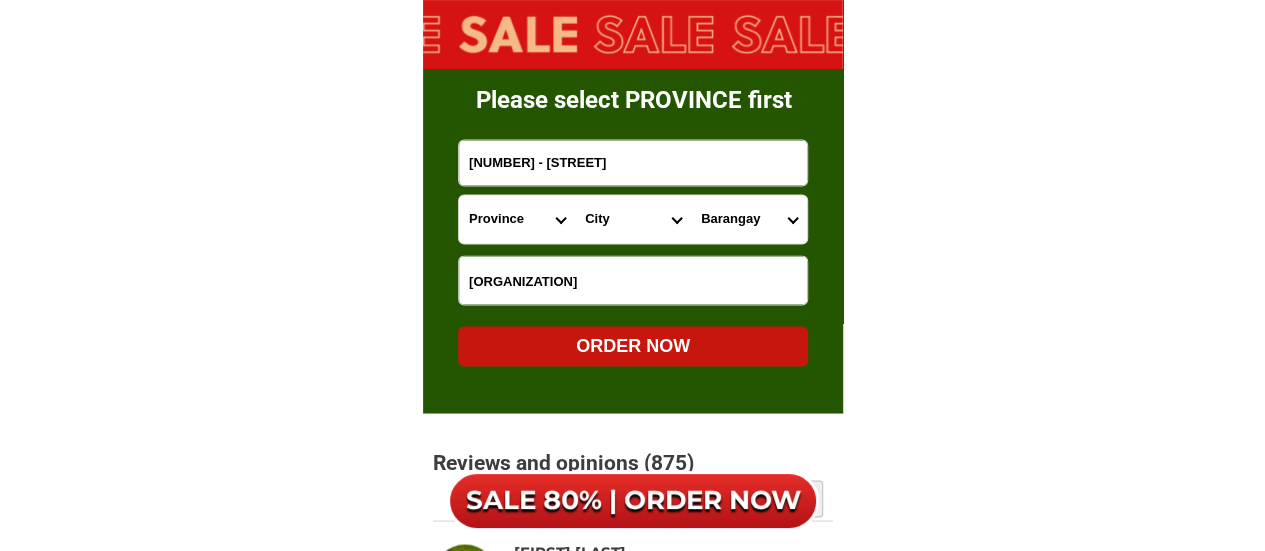 select on "[NUMBER]" 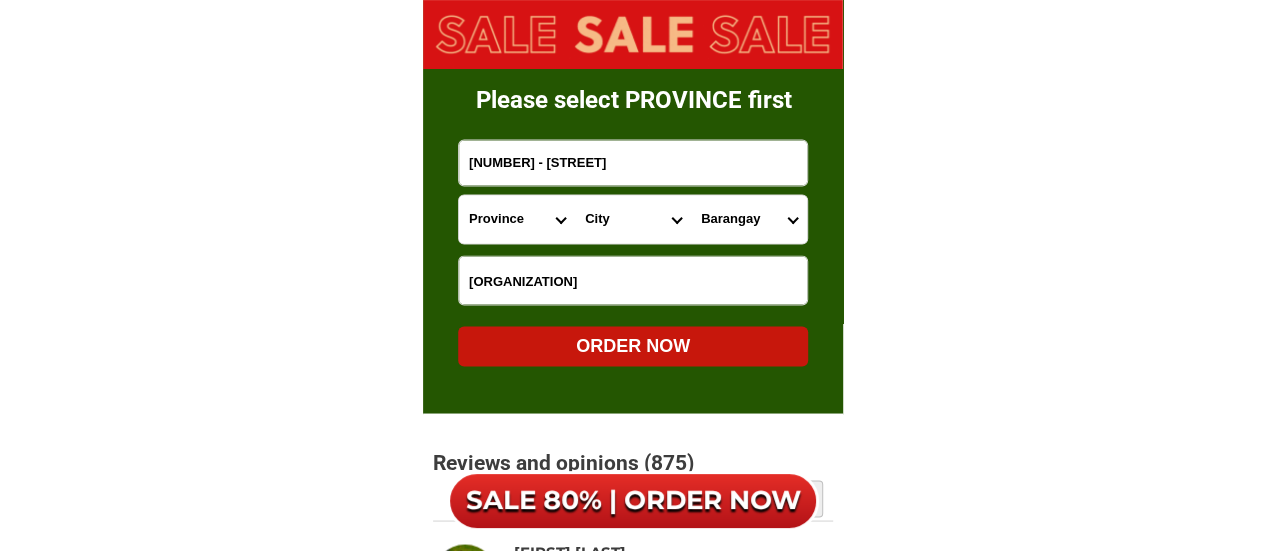 click on "[PLACE]" at bounding box center [633, 219] 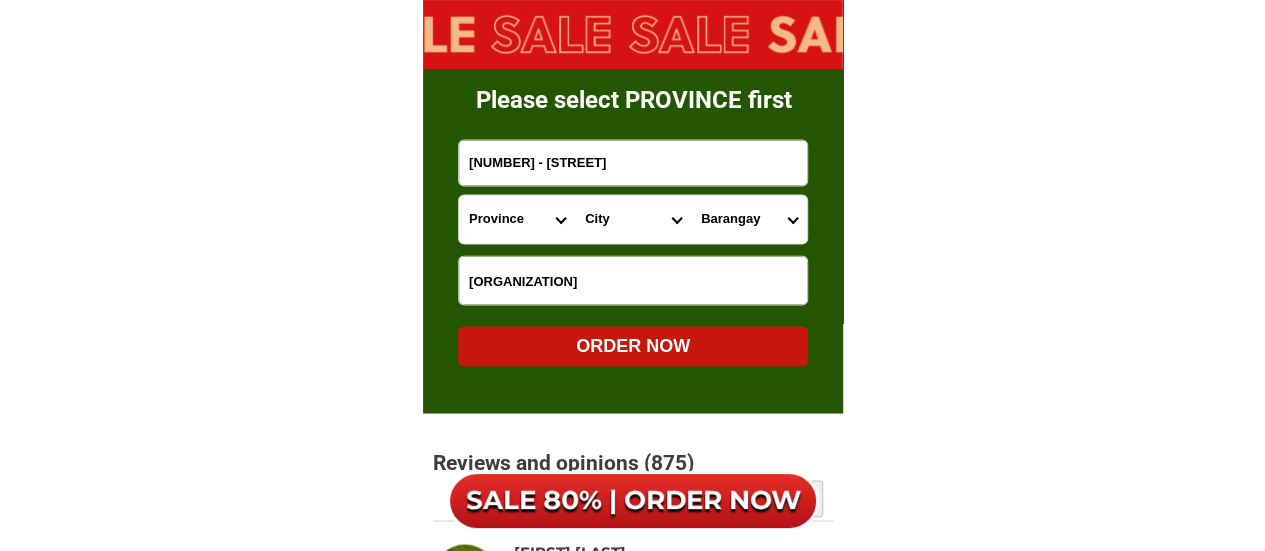 click on "[PLACE]" at bounding box center [749, 219] 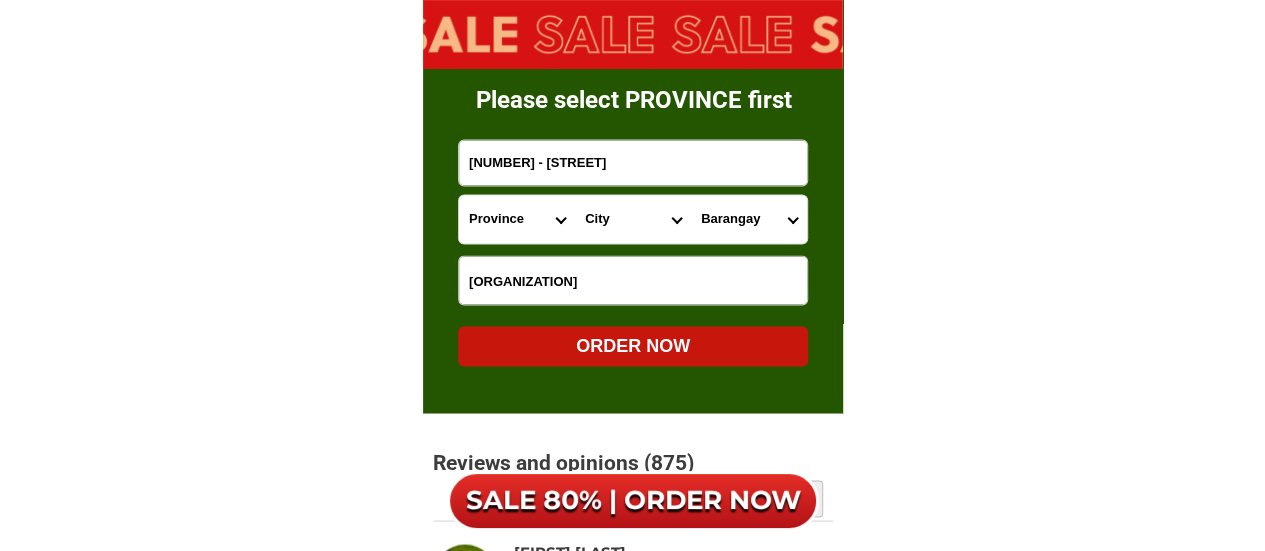select on "[NUMBER]" 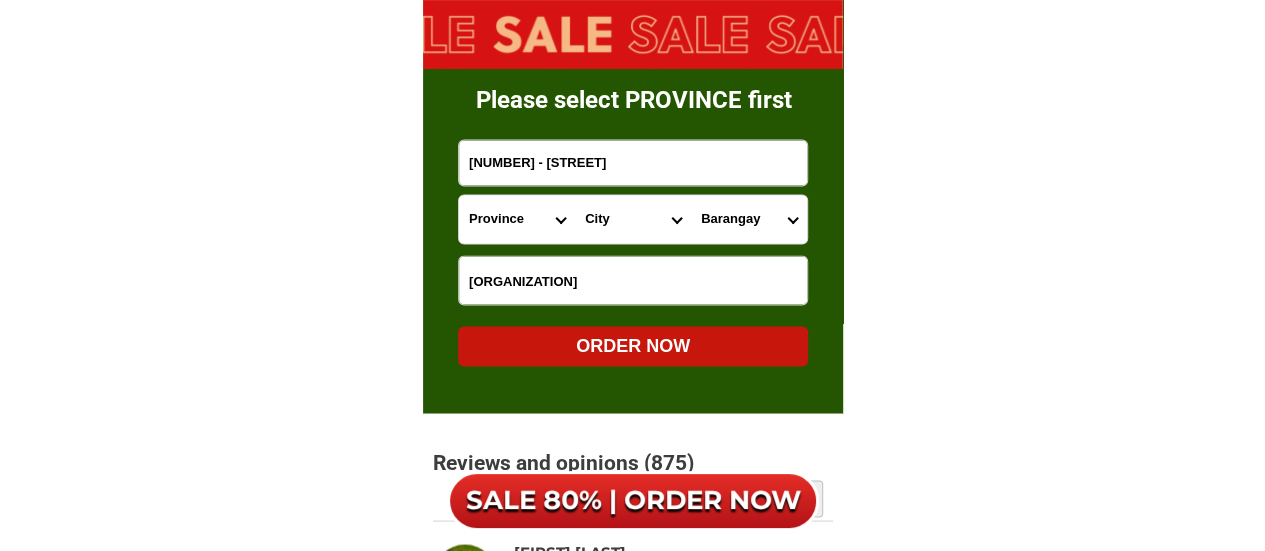 click on "[PLACE]" at bounding box center (749, 219) 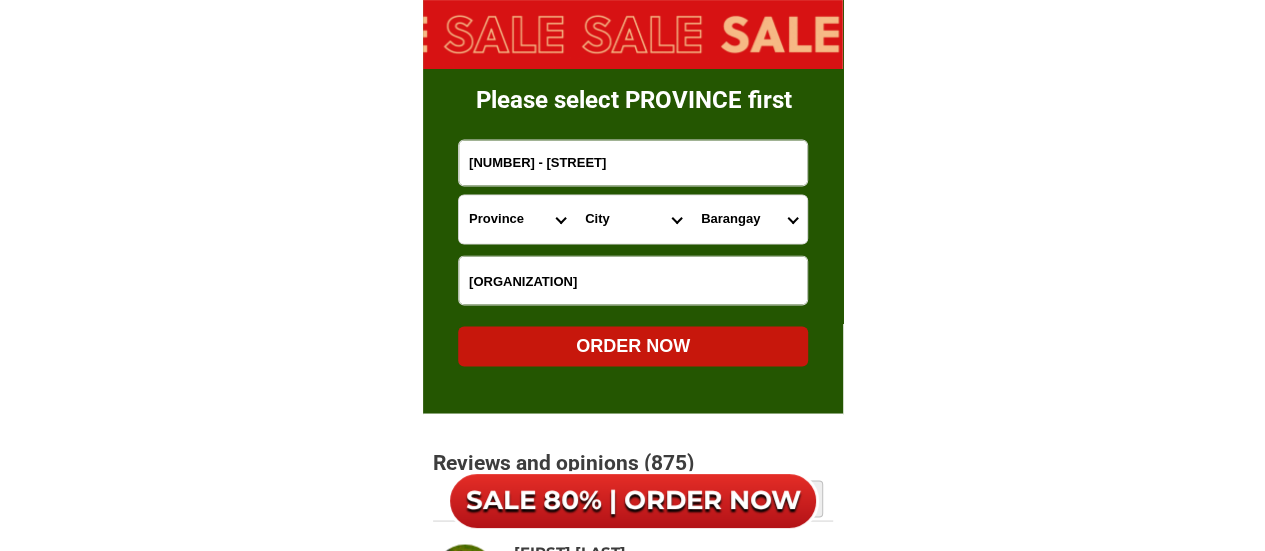click on "ORDER NOW" at bounding box center (633, 345) 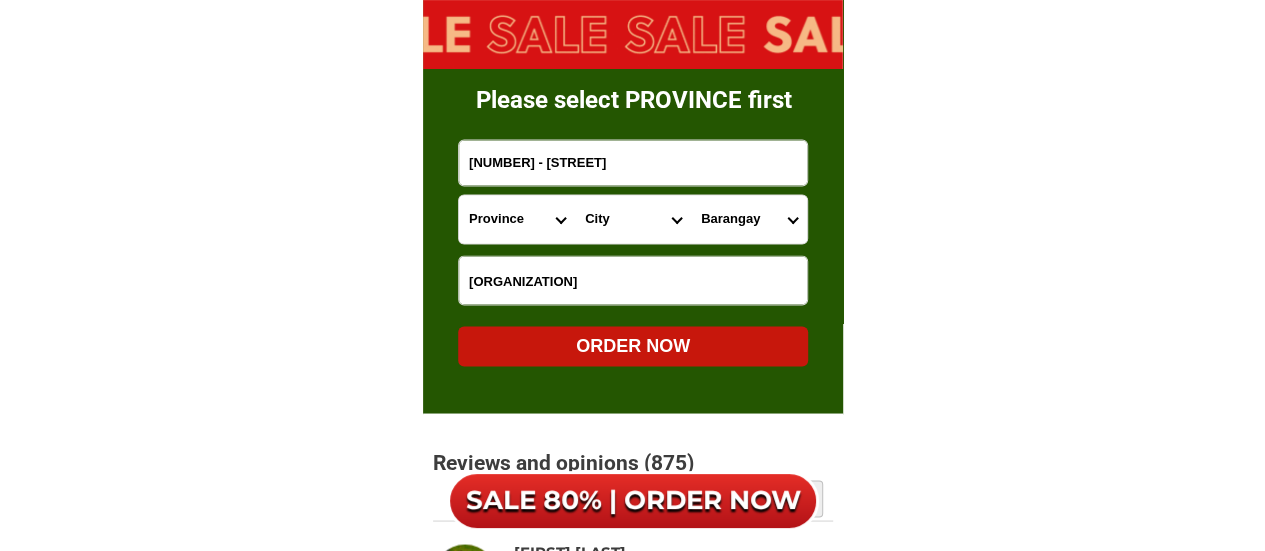 type 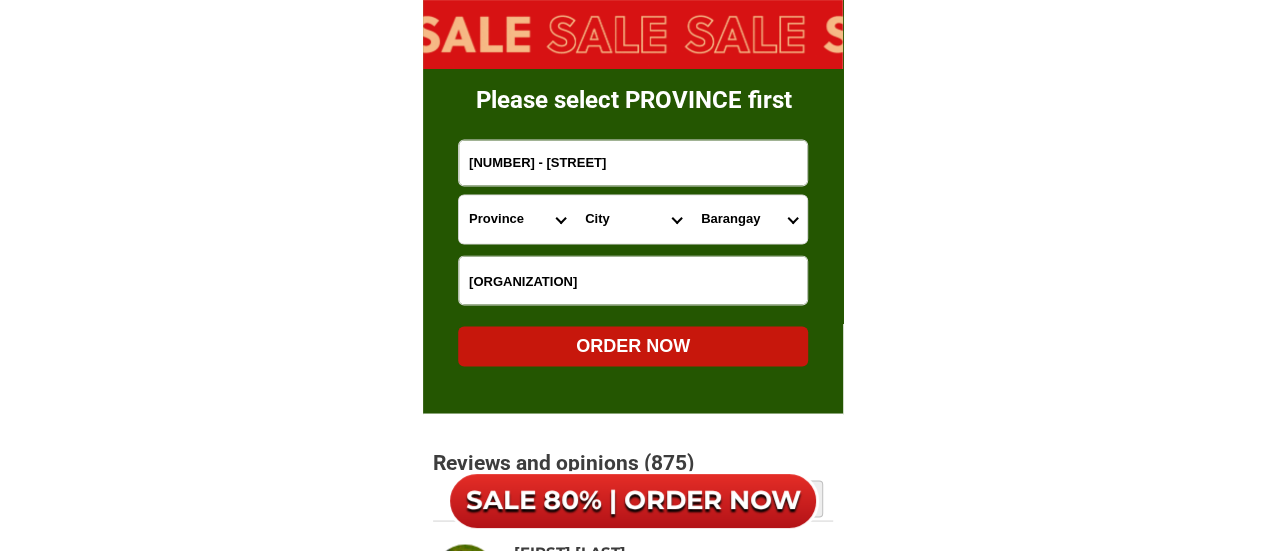 radio on "true" 